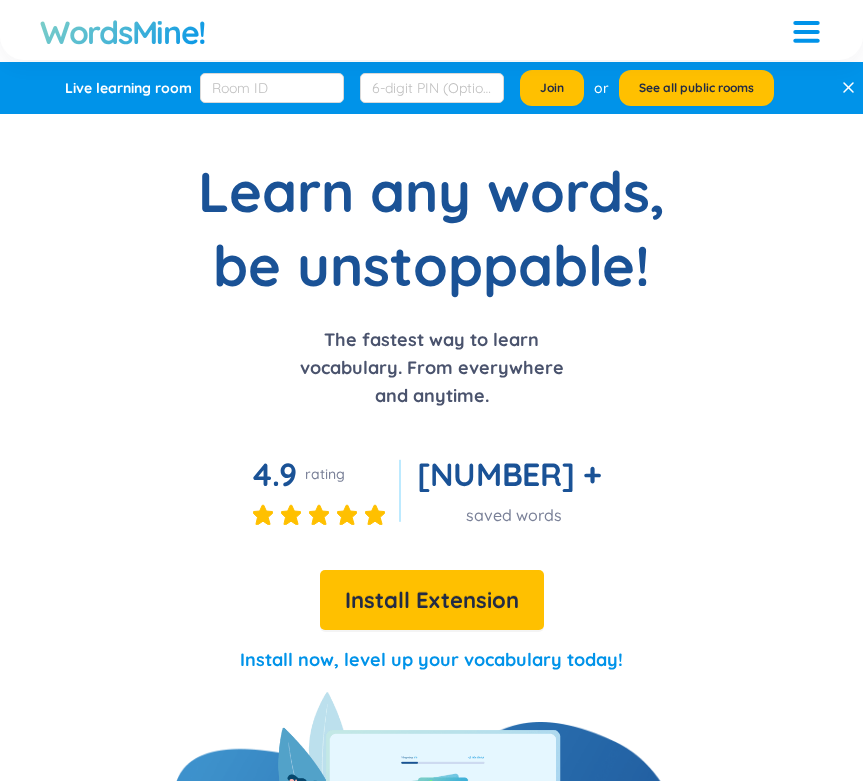 scroll, scrollTop: 0, scrollLeft: 0, axis: both 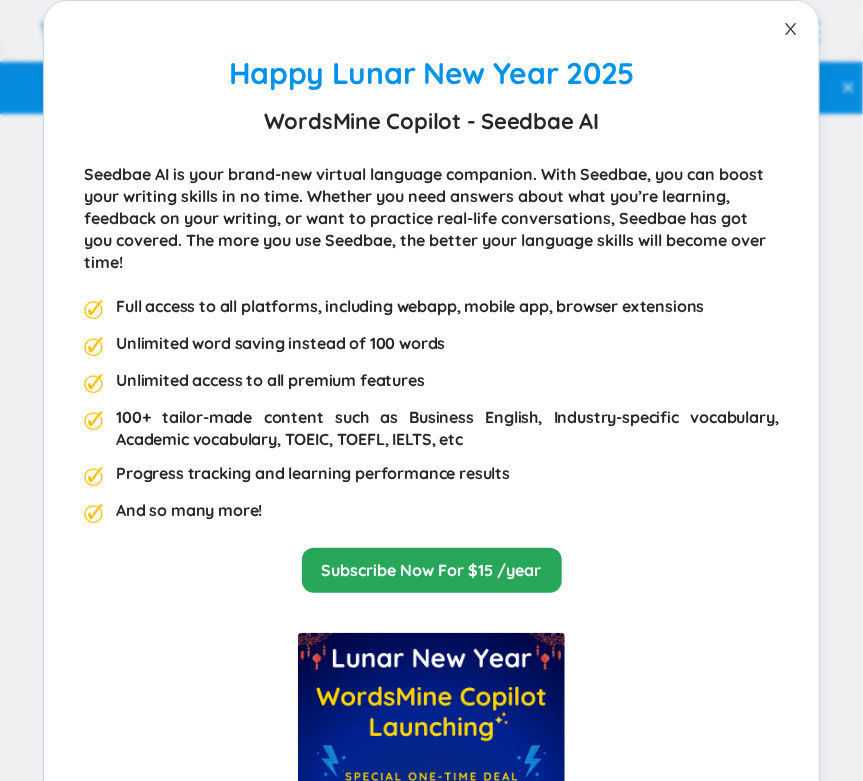 click 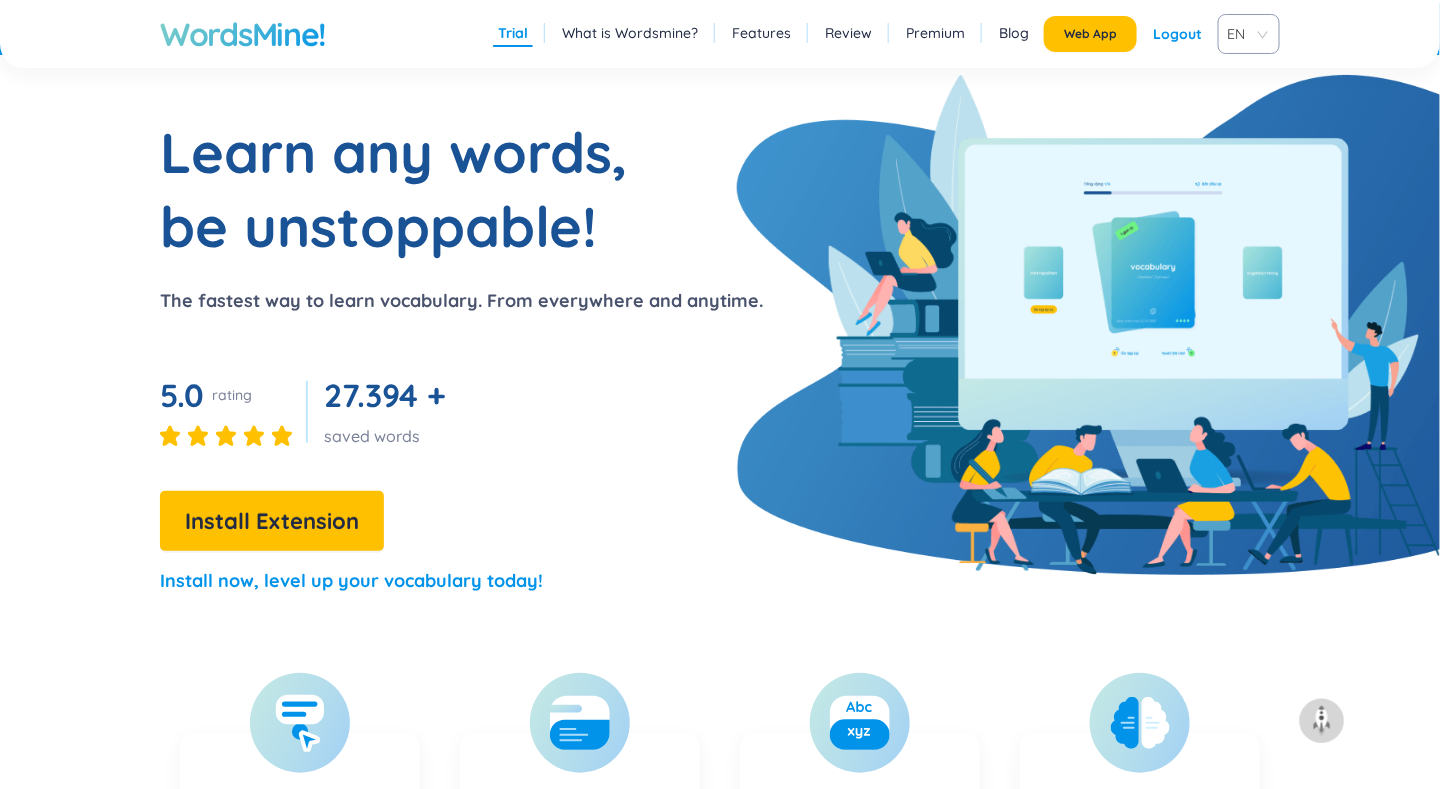 scroll, scrollTop: 0, scrollLeft: 0, axis: both 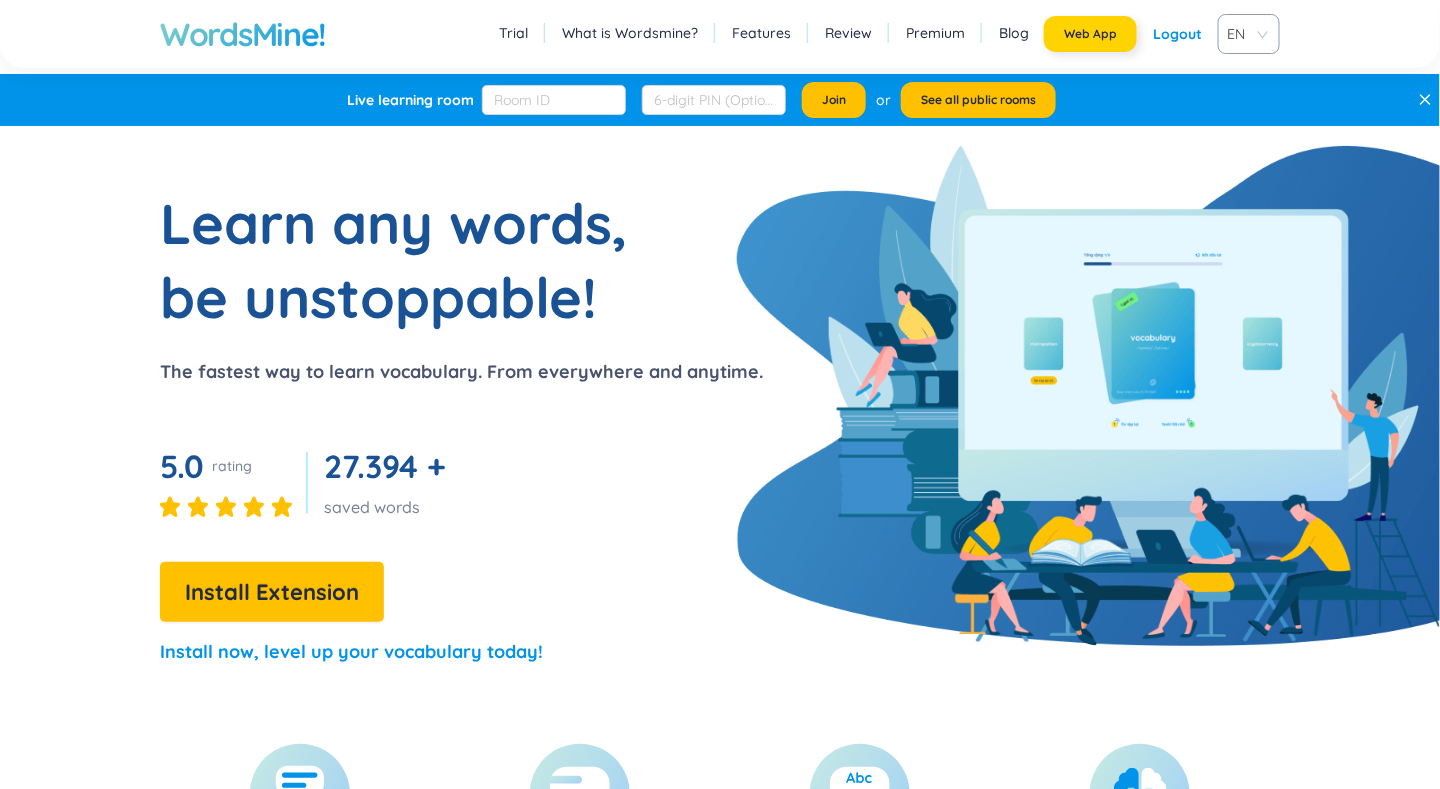 click on "Web App" at bounding box center (1090, 34) 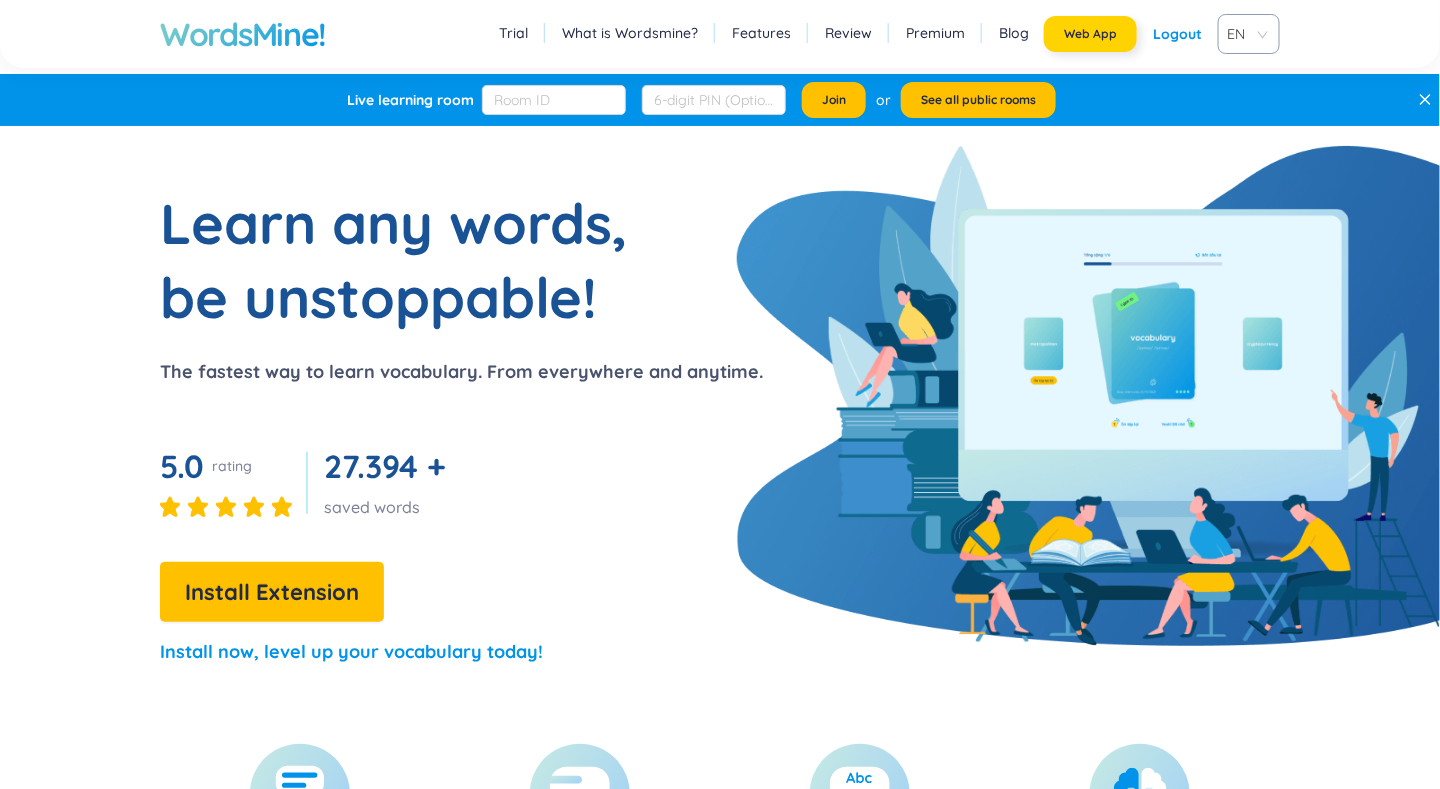 click on "Web App" at bounding box center [1090, 34] 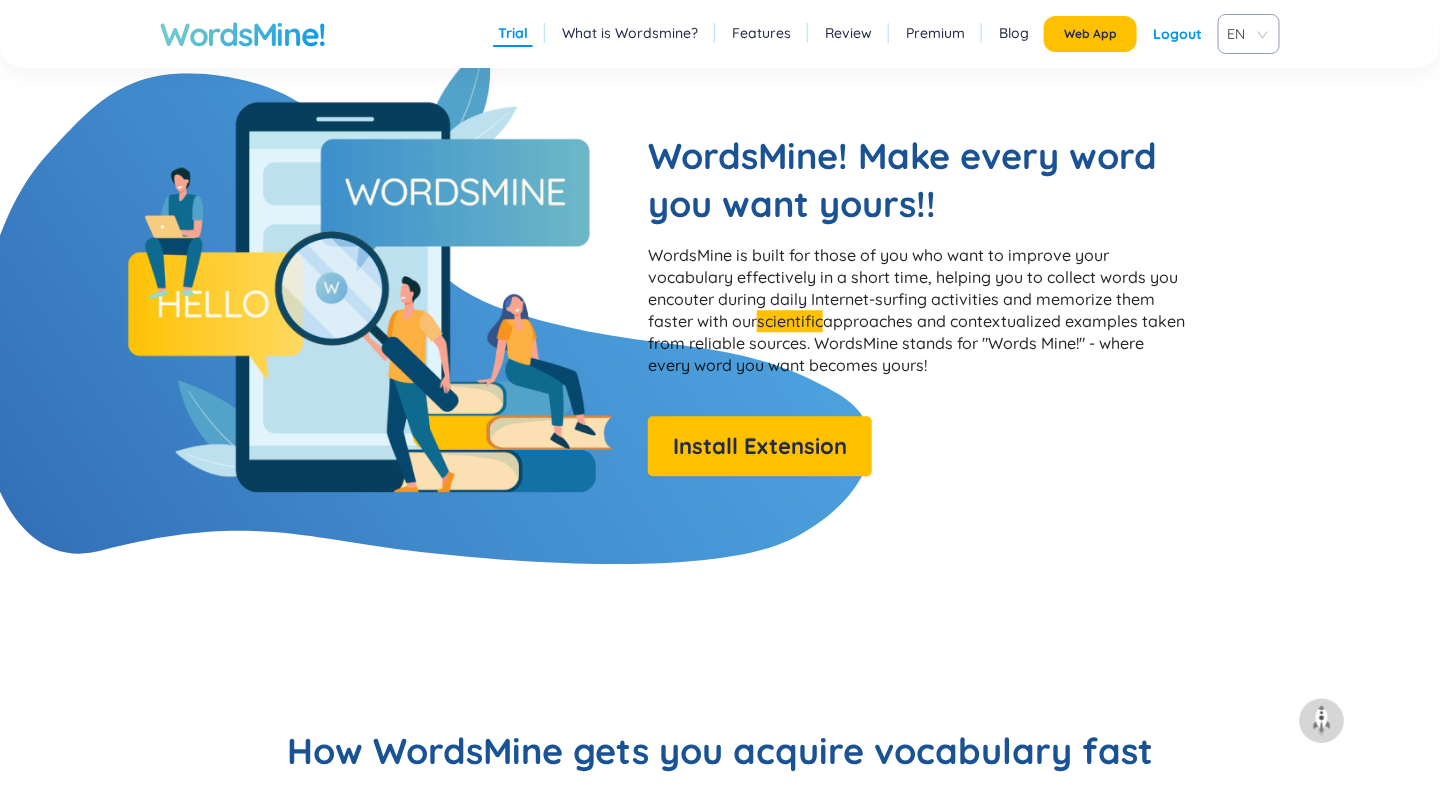 scroll, scrollTop: 1900, scrollLeft: 0, axis: vertical 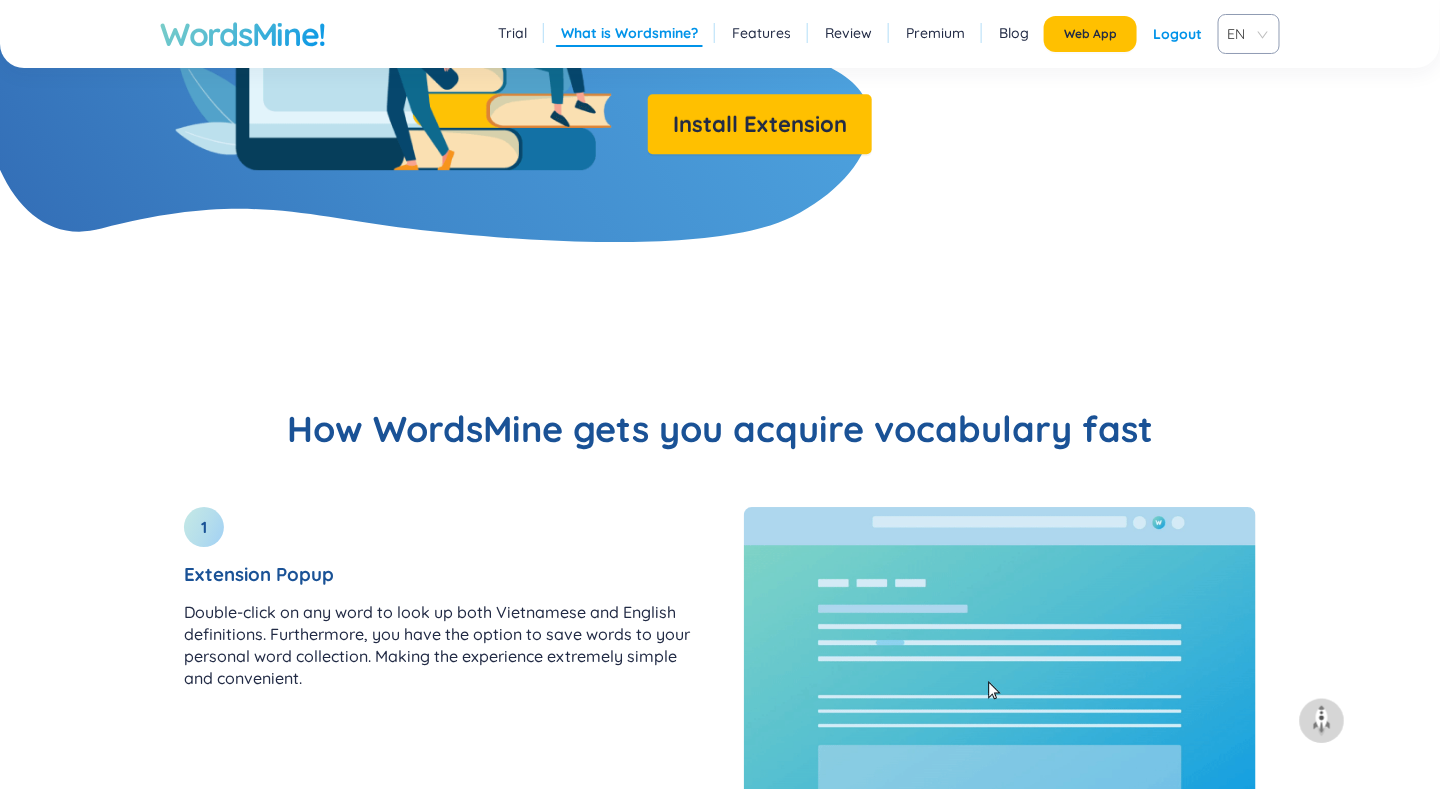 type 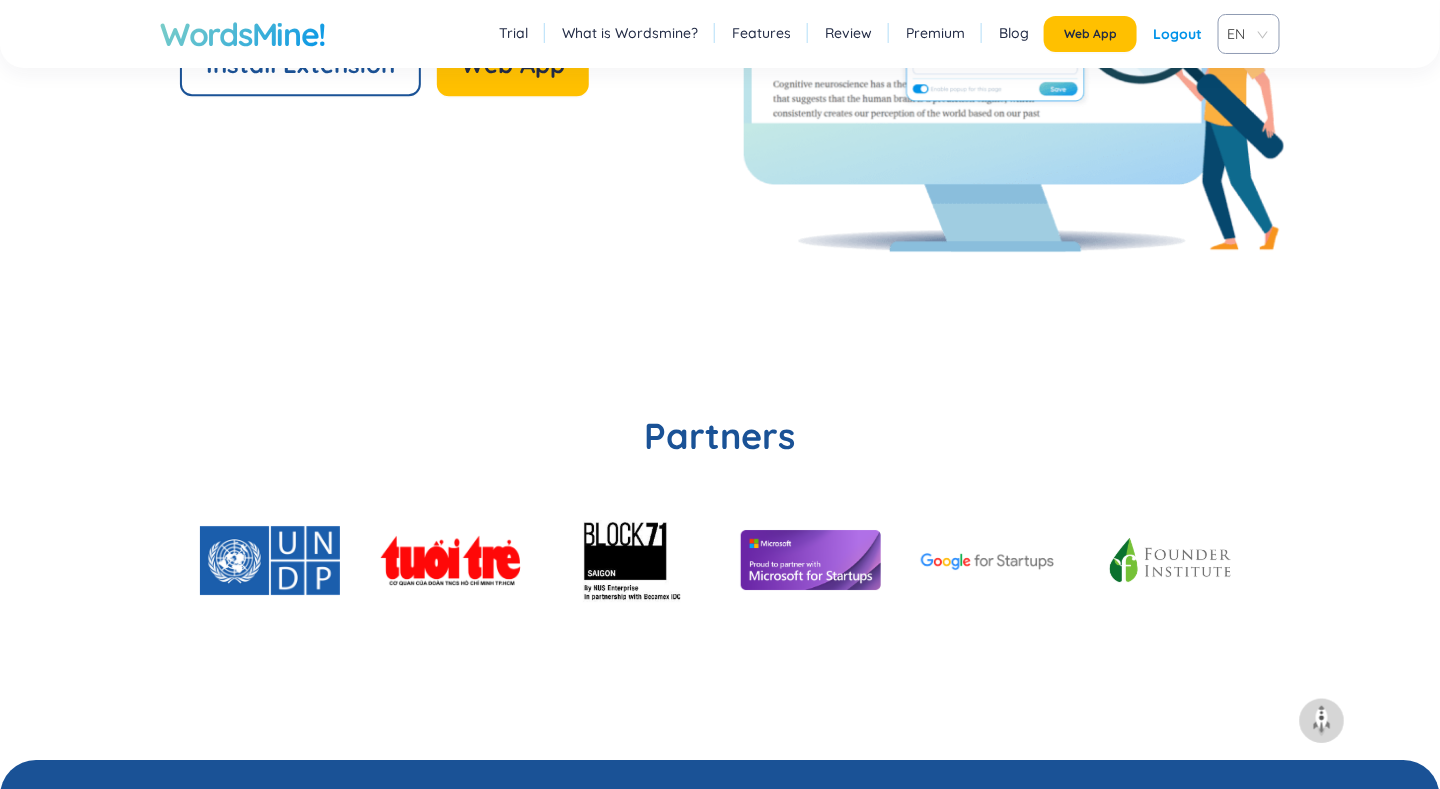 scroll, scrollTop: 4800, scrollLeft: 0, axis: vertical 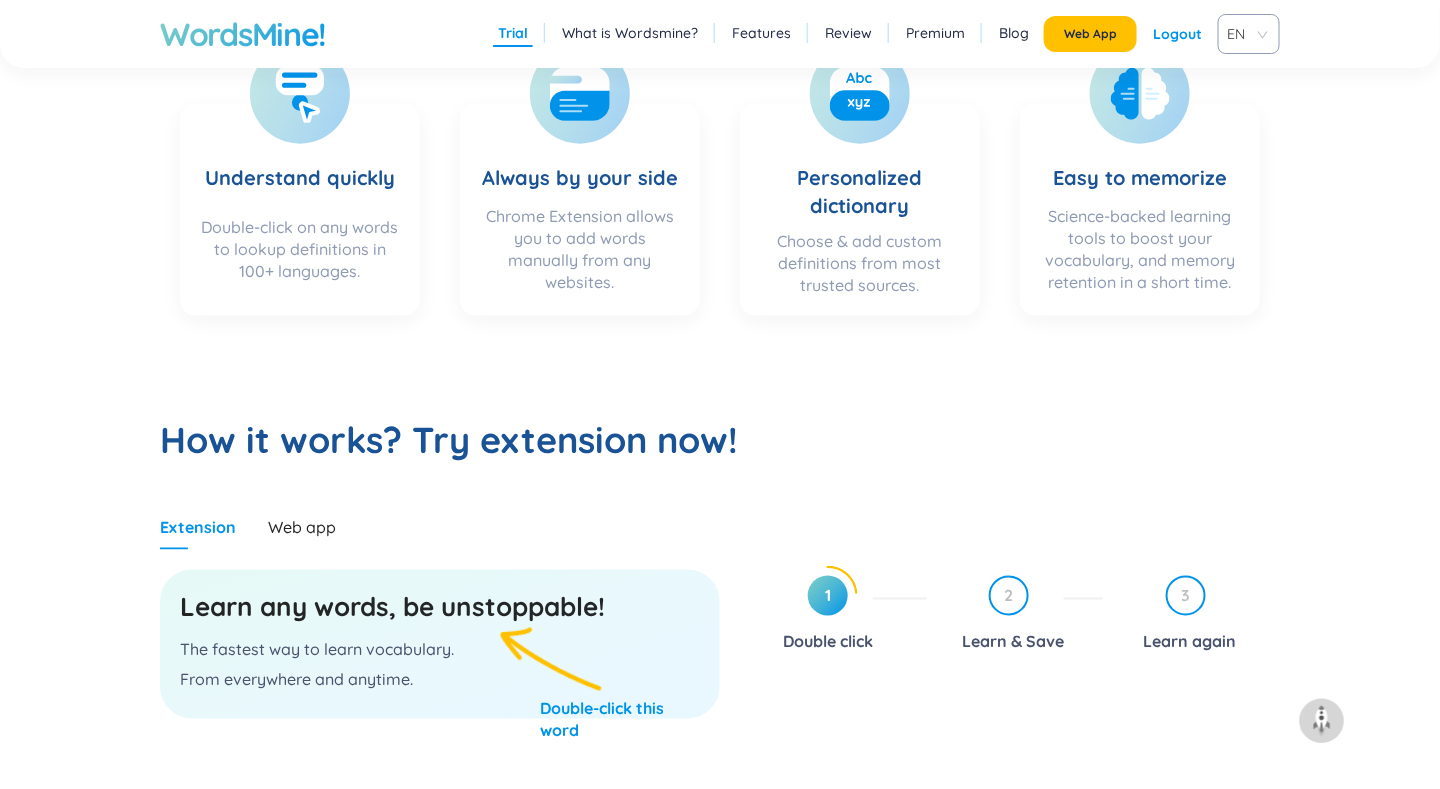 click on "Review" at bounding box center (848, 33) 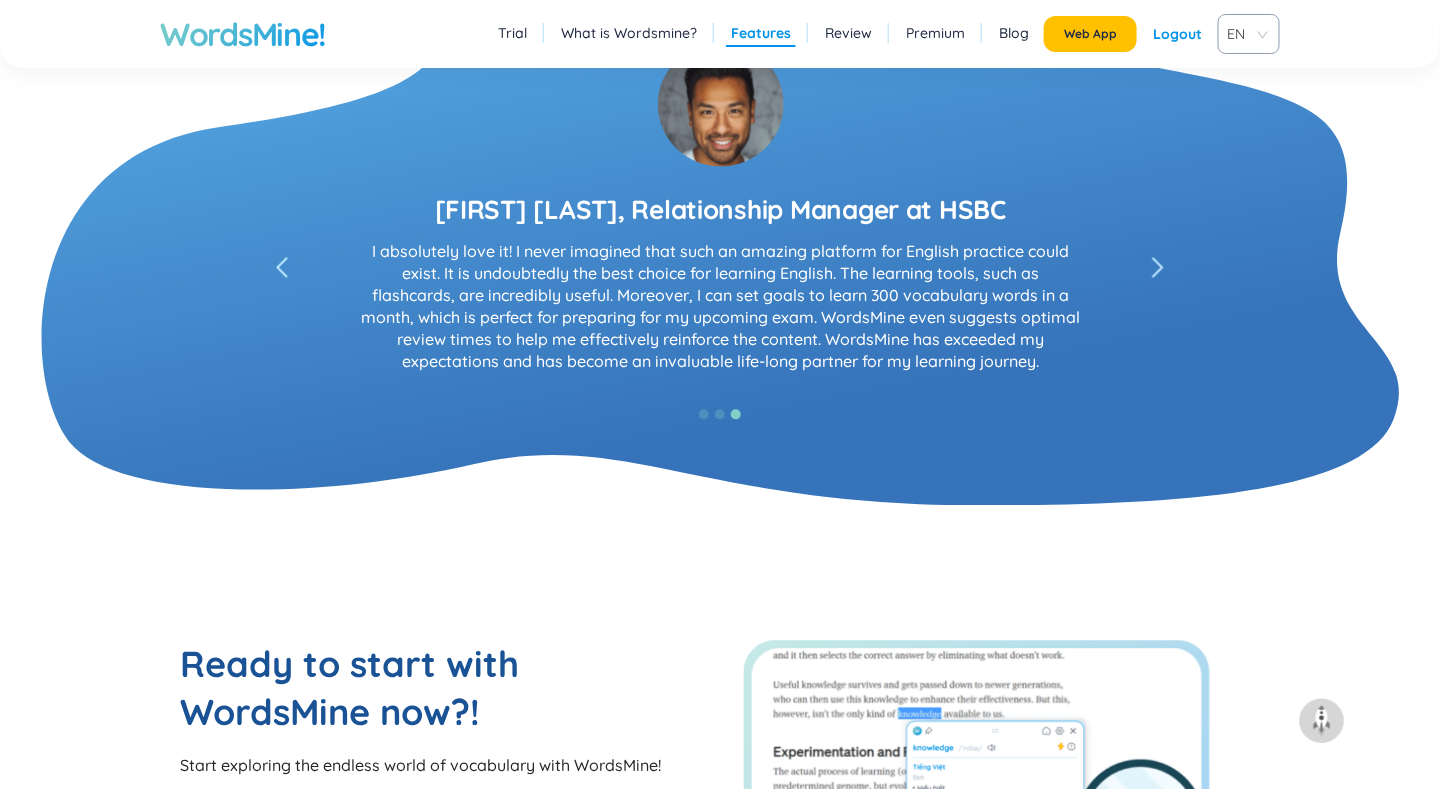 scroll, scrollTop: 3705, scrollLeft: 0, axis: vertical 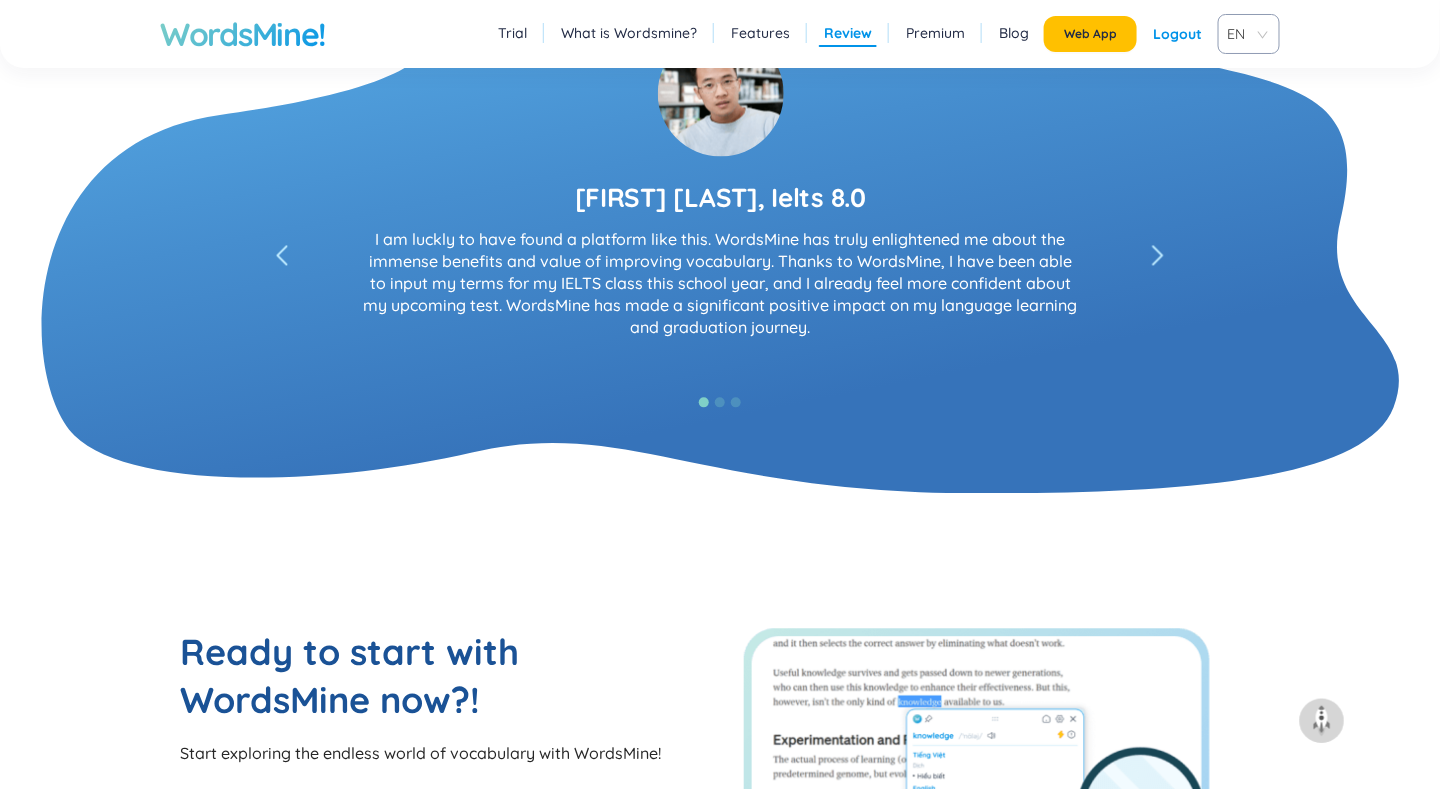 click 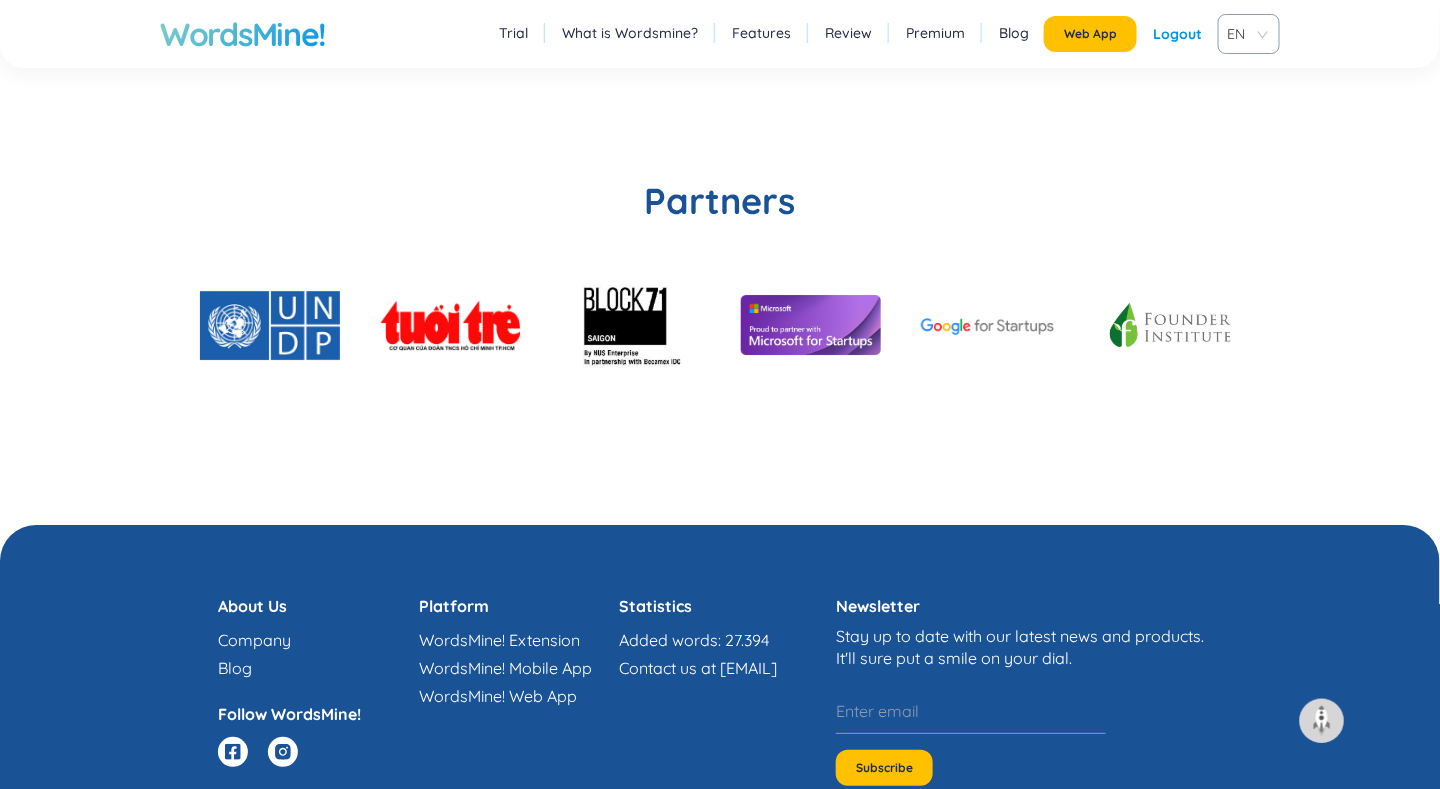 scroll, scrollTop: 4850, scrollLeft: 0, axis: vertical 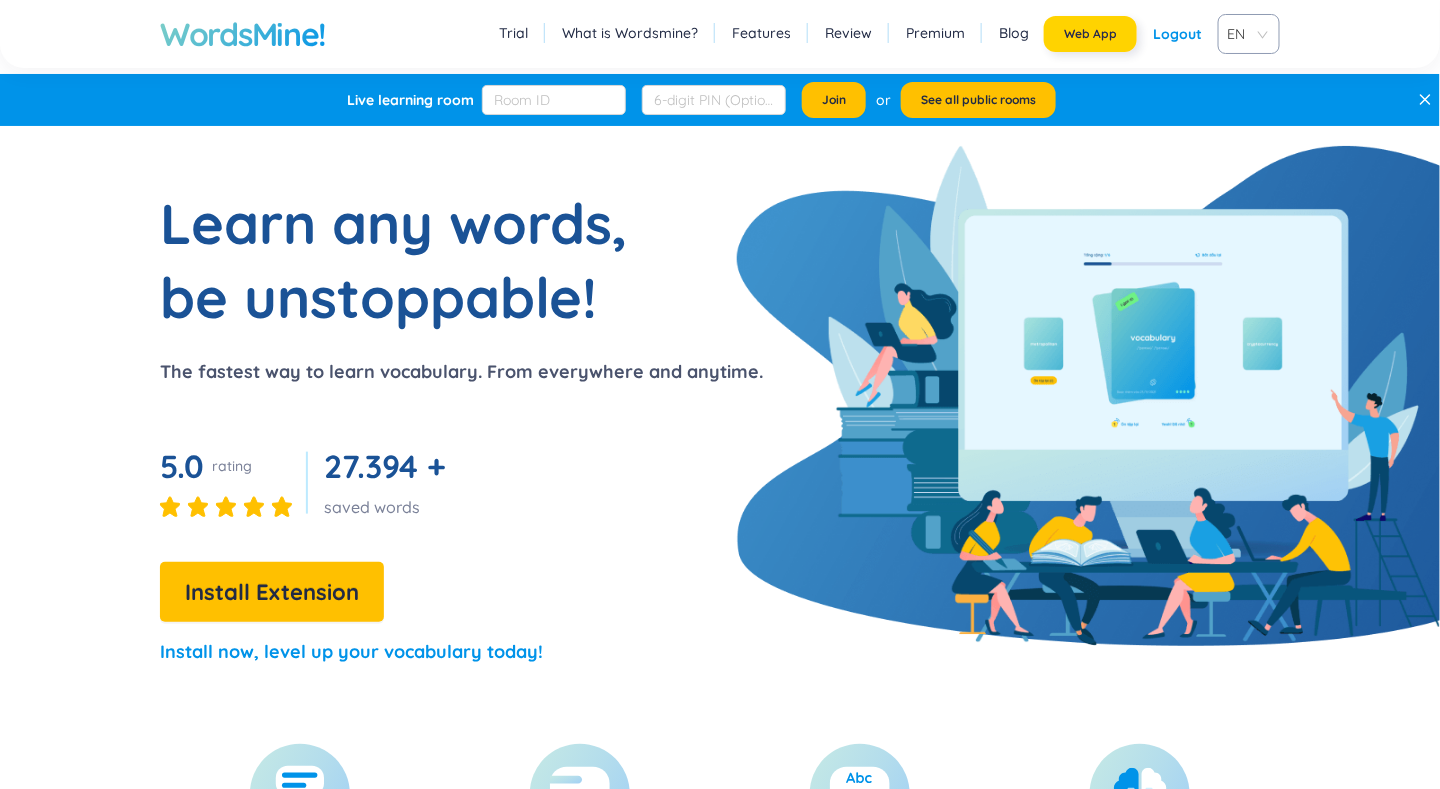 click on "Web App" at bounding box center [1090, 34] 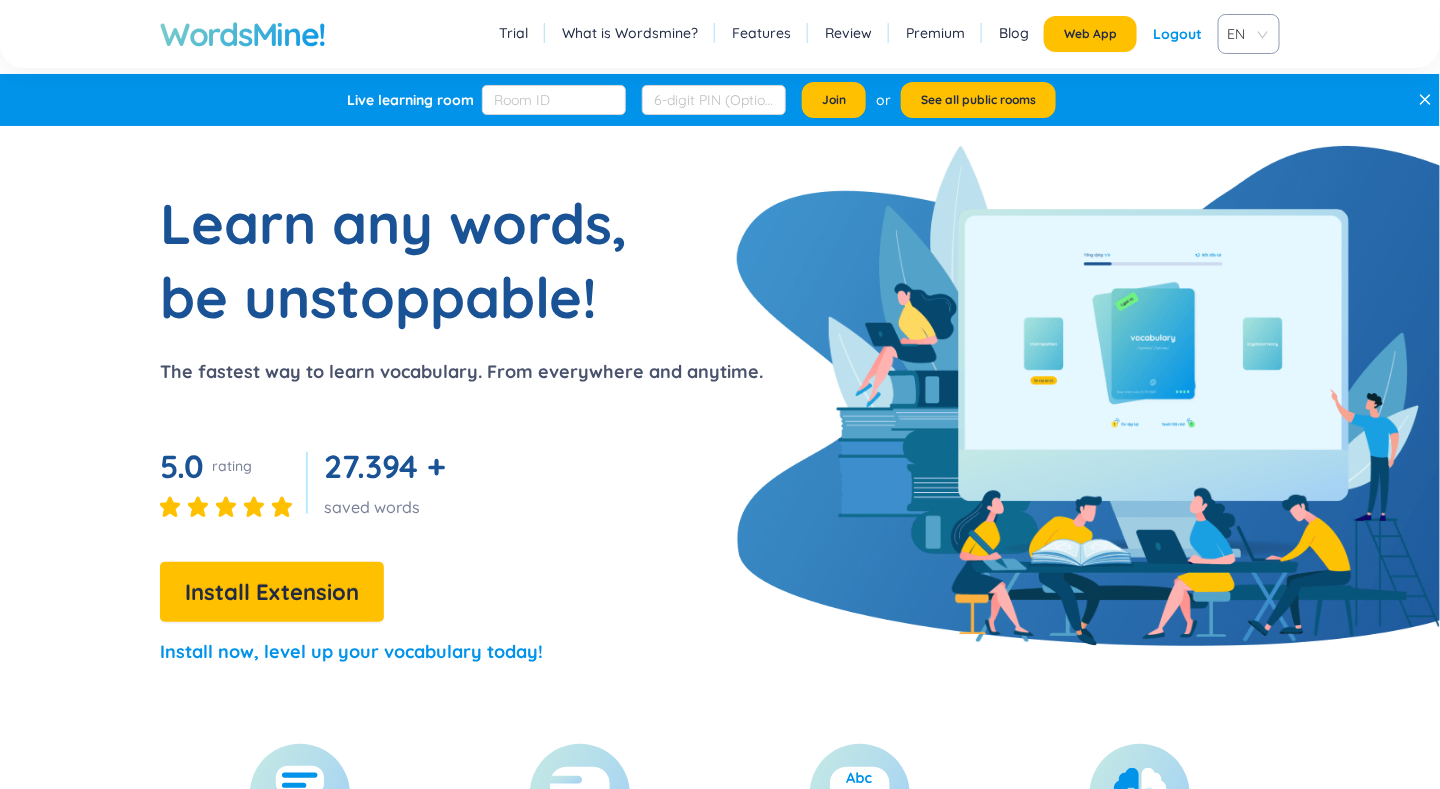 click 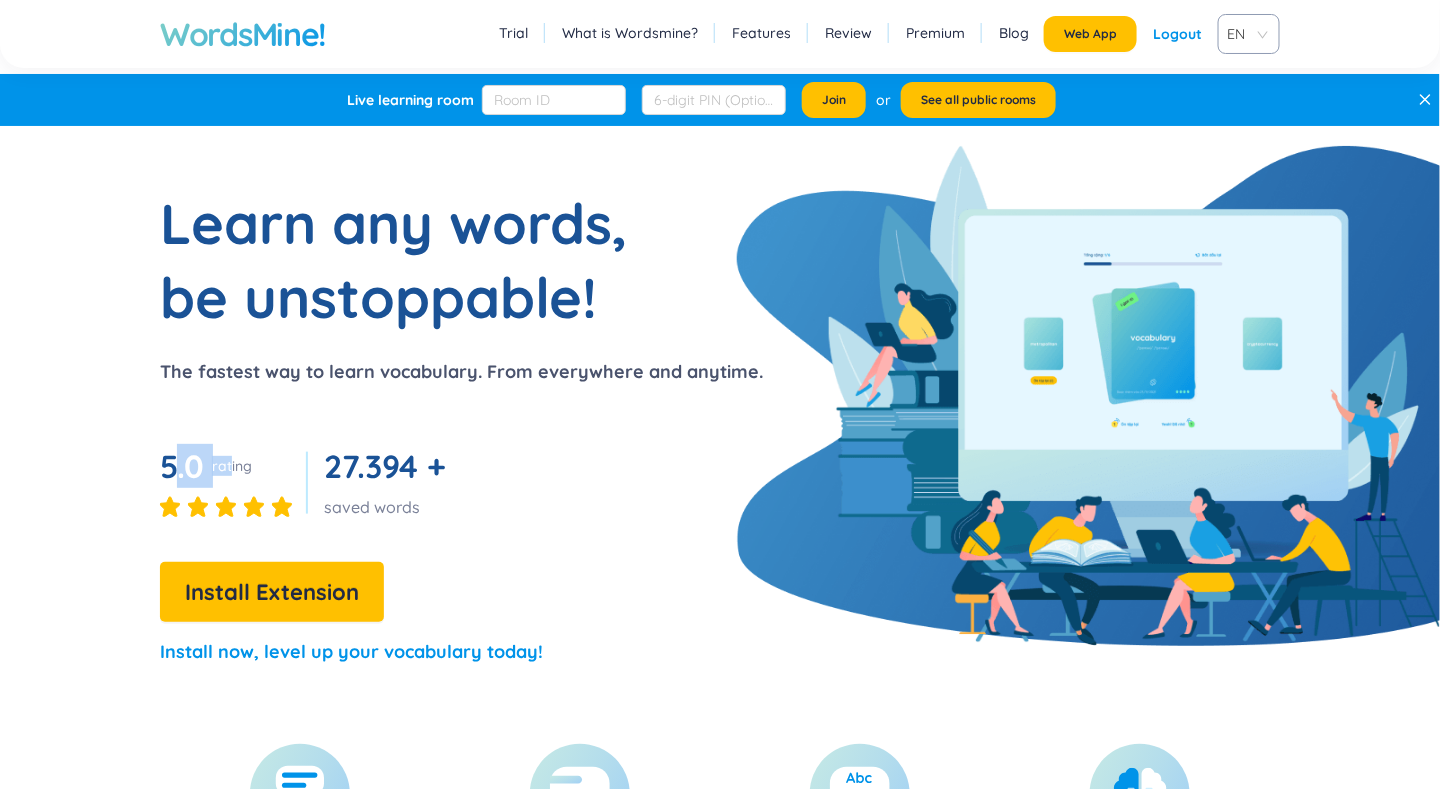drag, startPoint x: 170, startPoint y: 466, endPoint x: 232, endPoint y: 476, distance: 62.801273 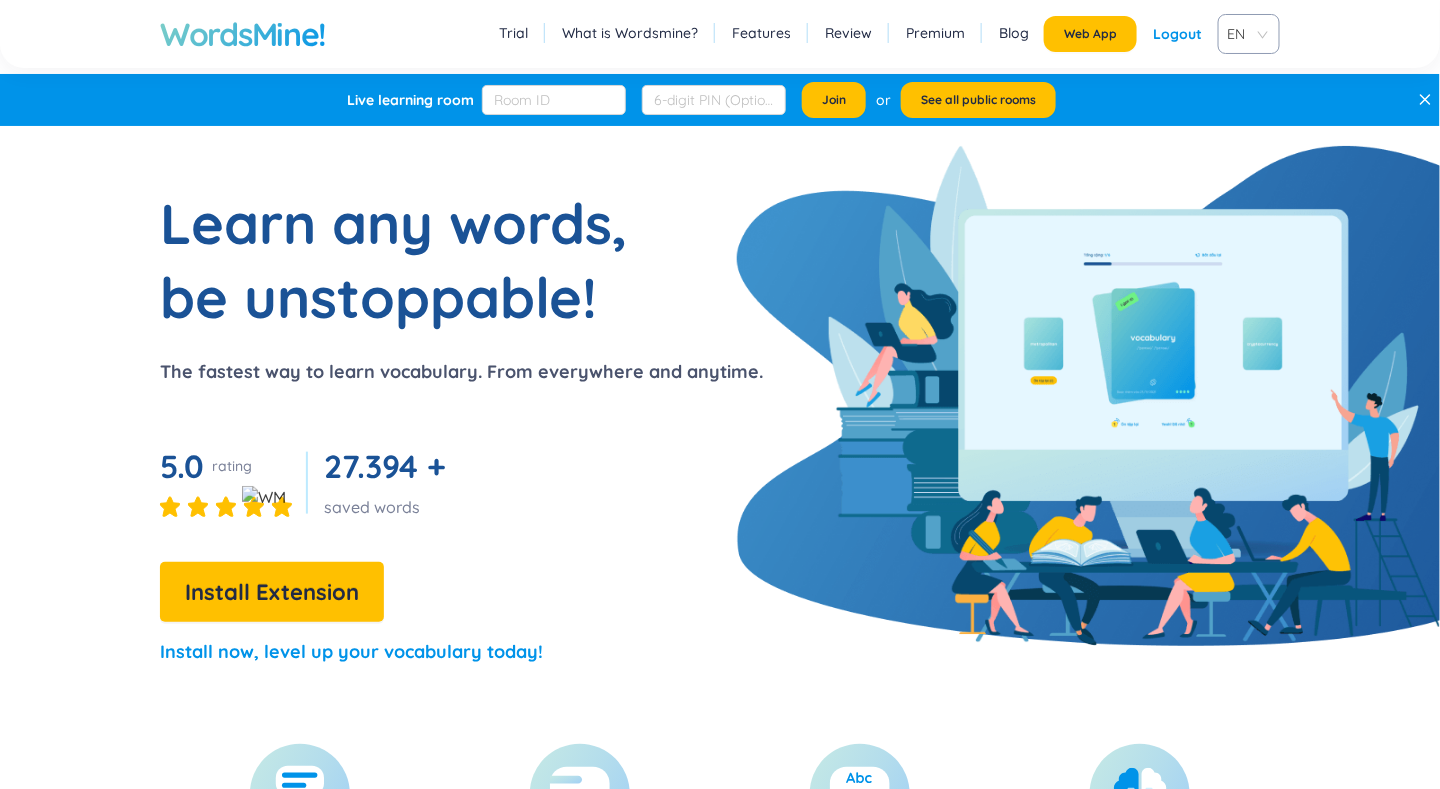 drag, startPoint x: 232, startPoint y: 476, endPoint x: 454, endPoint y: 509, distance: 224.4393 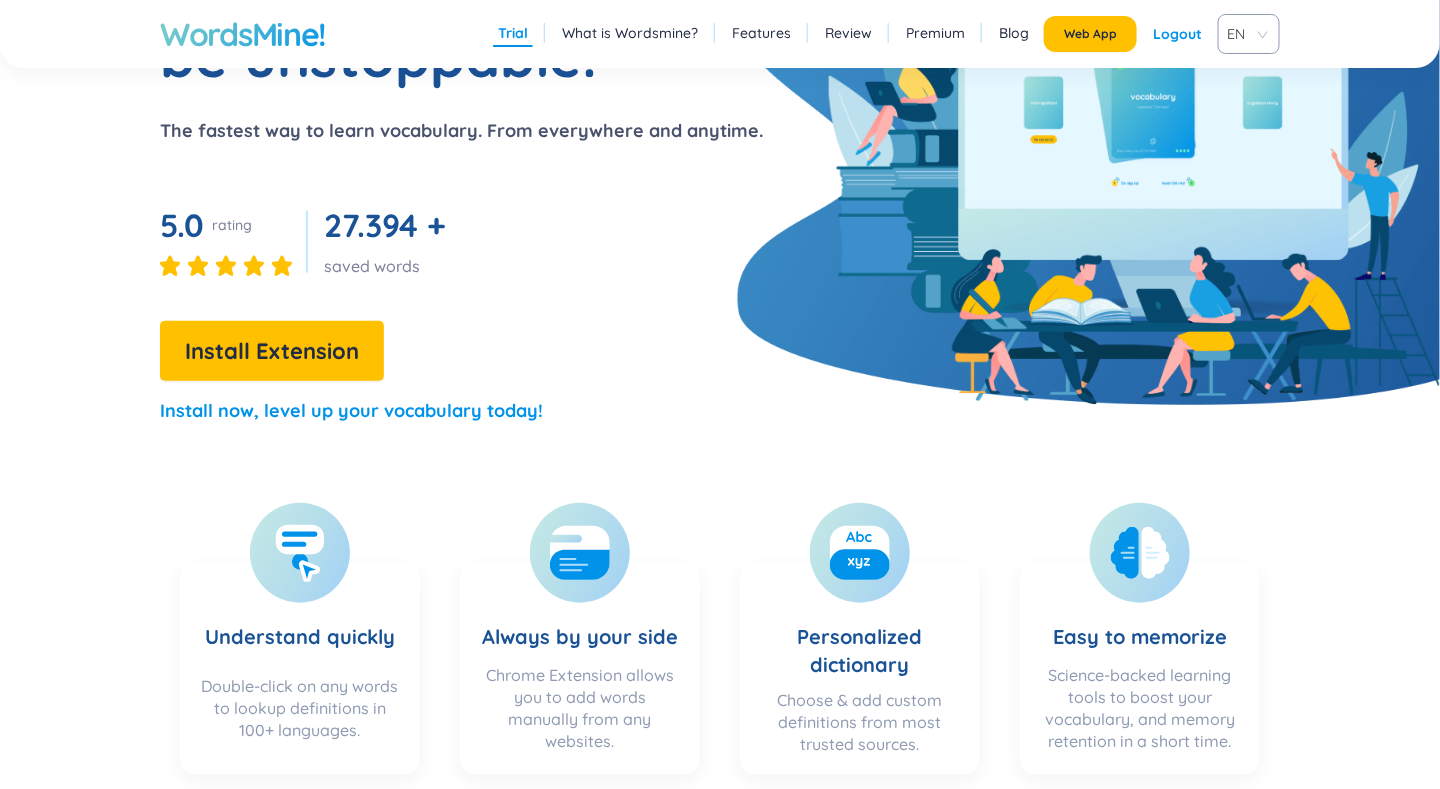scroll, scrollTop: 300, scrollLeft: 0, axis: vertical 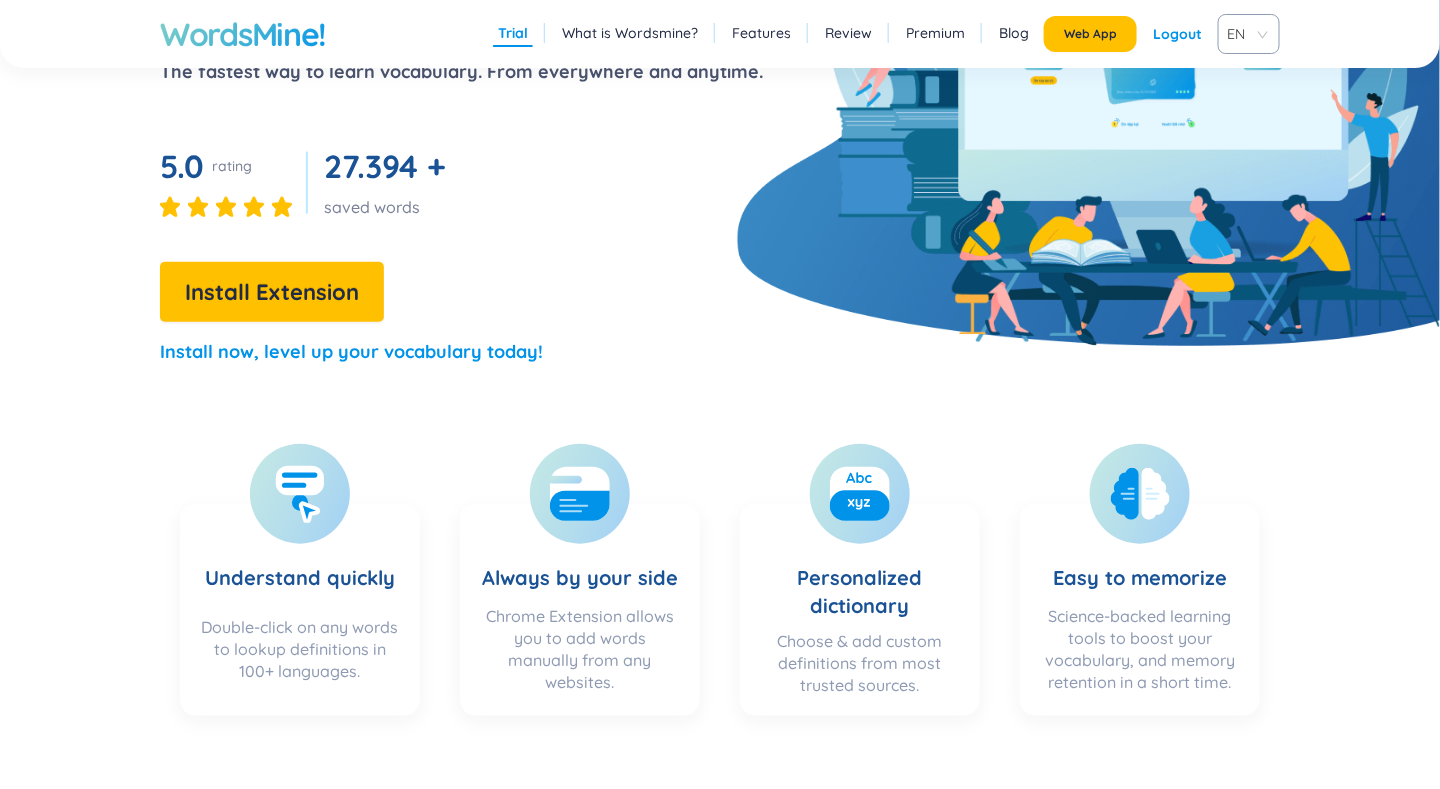 click on "Install now, level up your vocabulary today!" at bounding box center [351, 352] 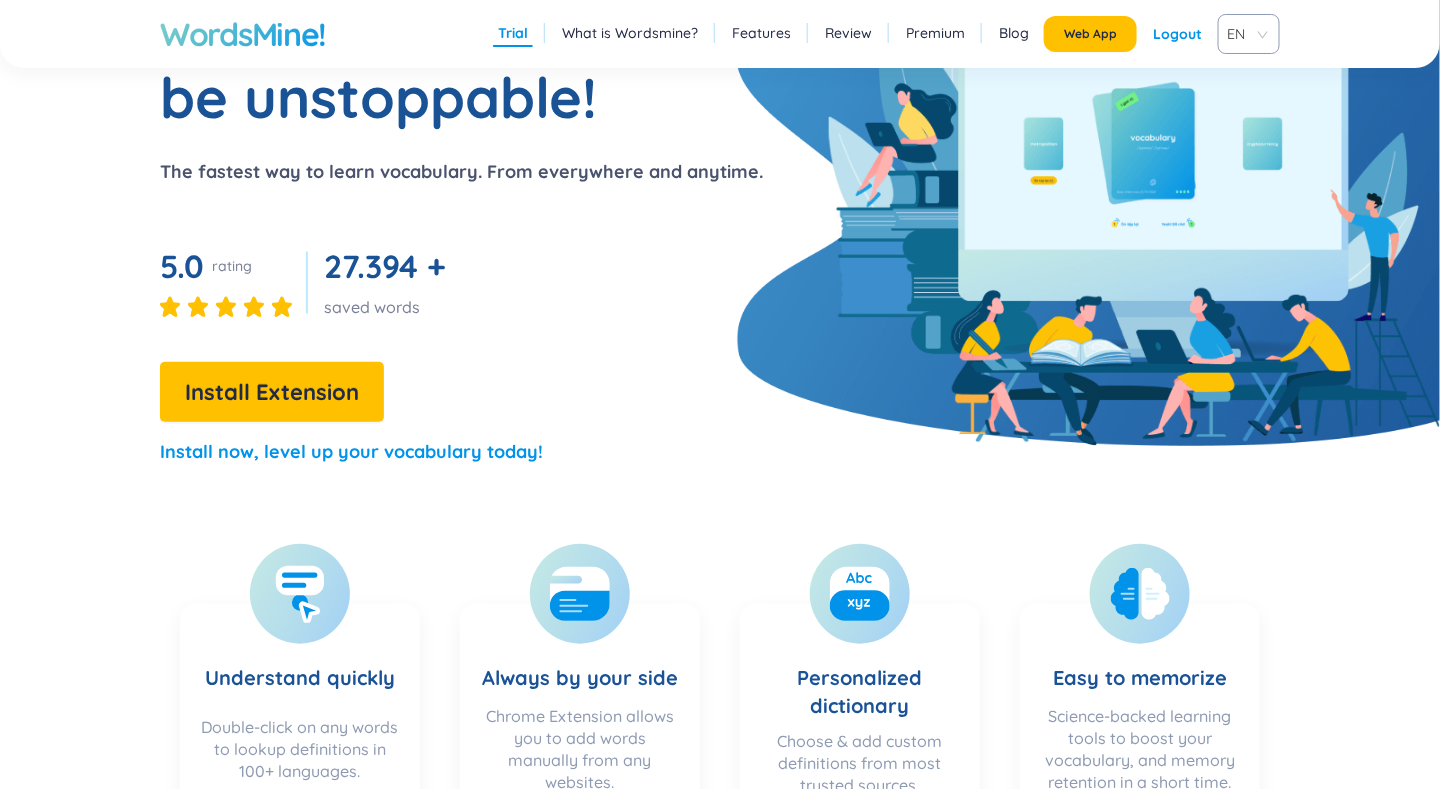 scroll, scrollTop: 500, scrollLeft: 0, axis: vertical 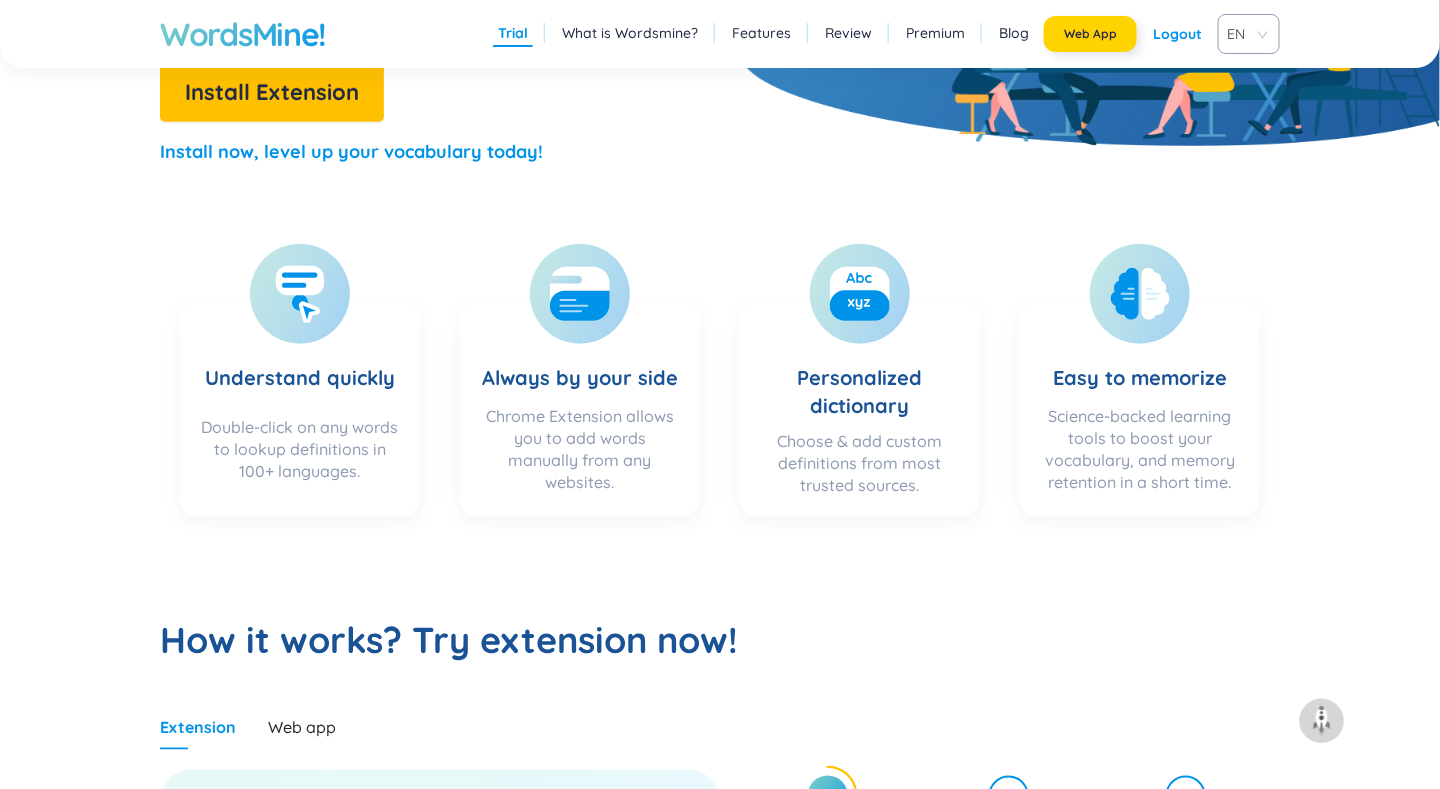 click on "Web App" at bounding box center (1090, 34) 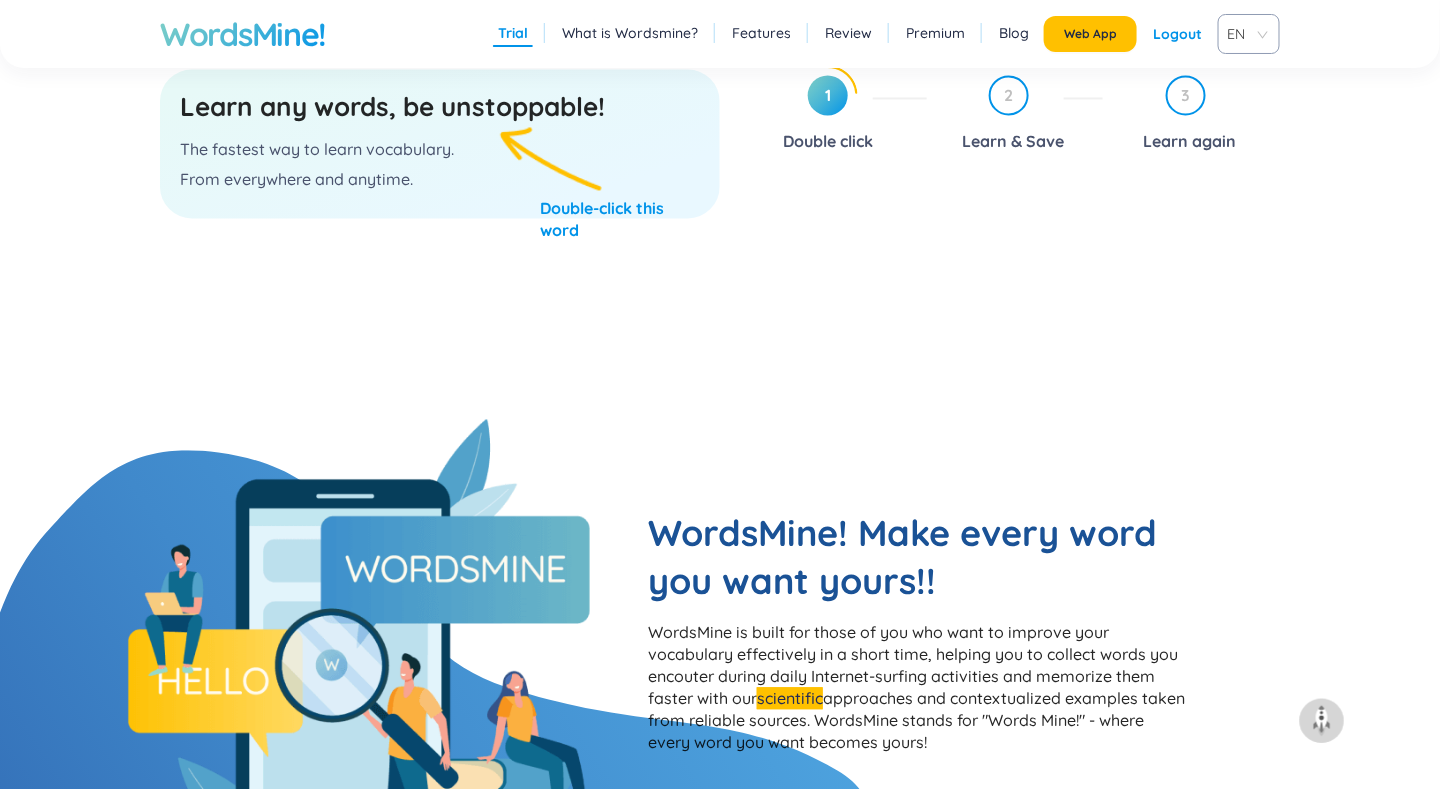 scroll, scrollTop: 900, scrollLeft: 0, axis: vertical 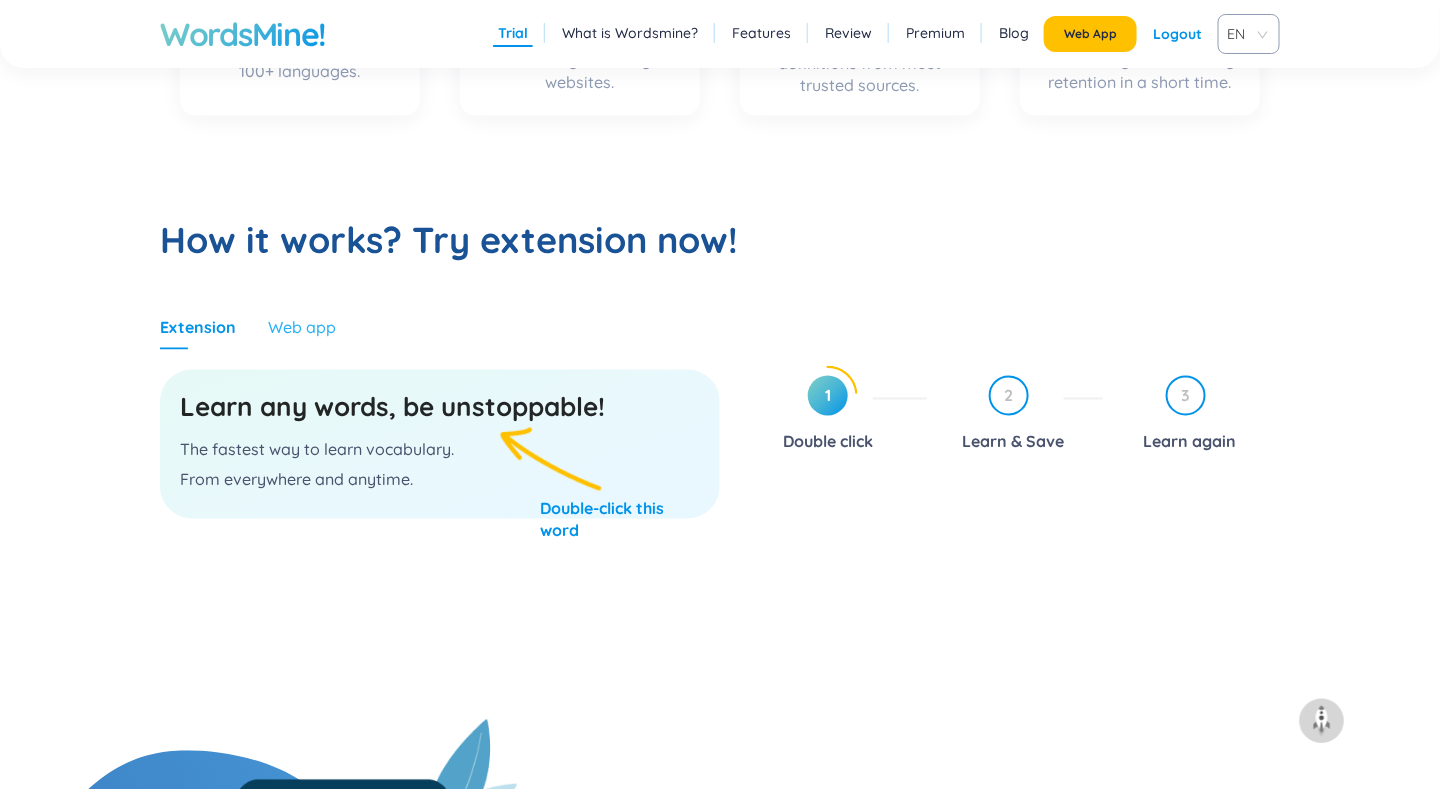 click on "Web app" at bounding box center (302, 327) 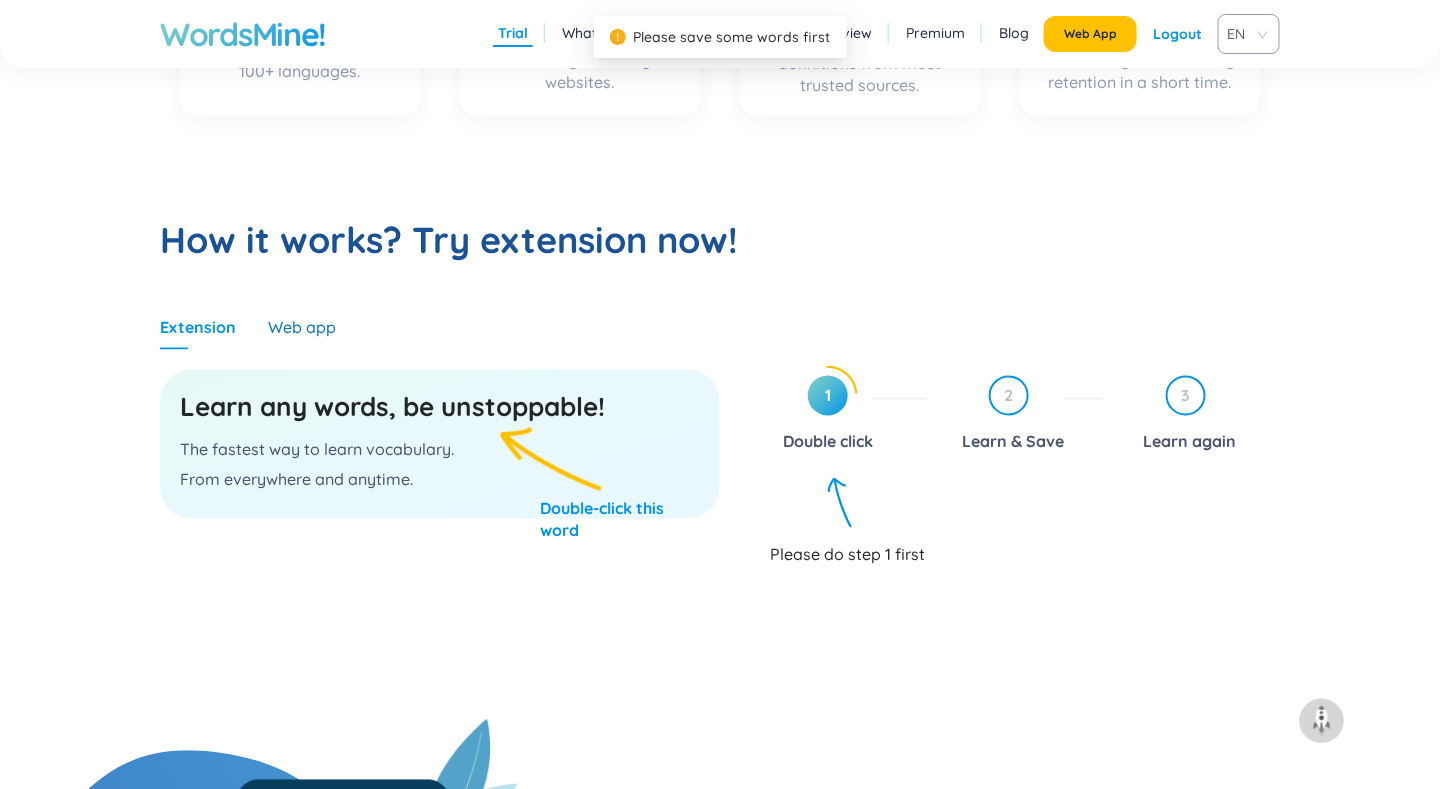 click on "Web app" at bounding box center (302, 327) 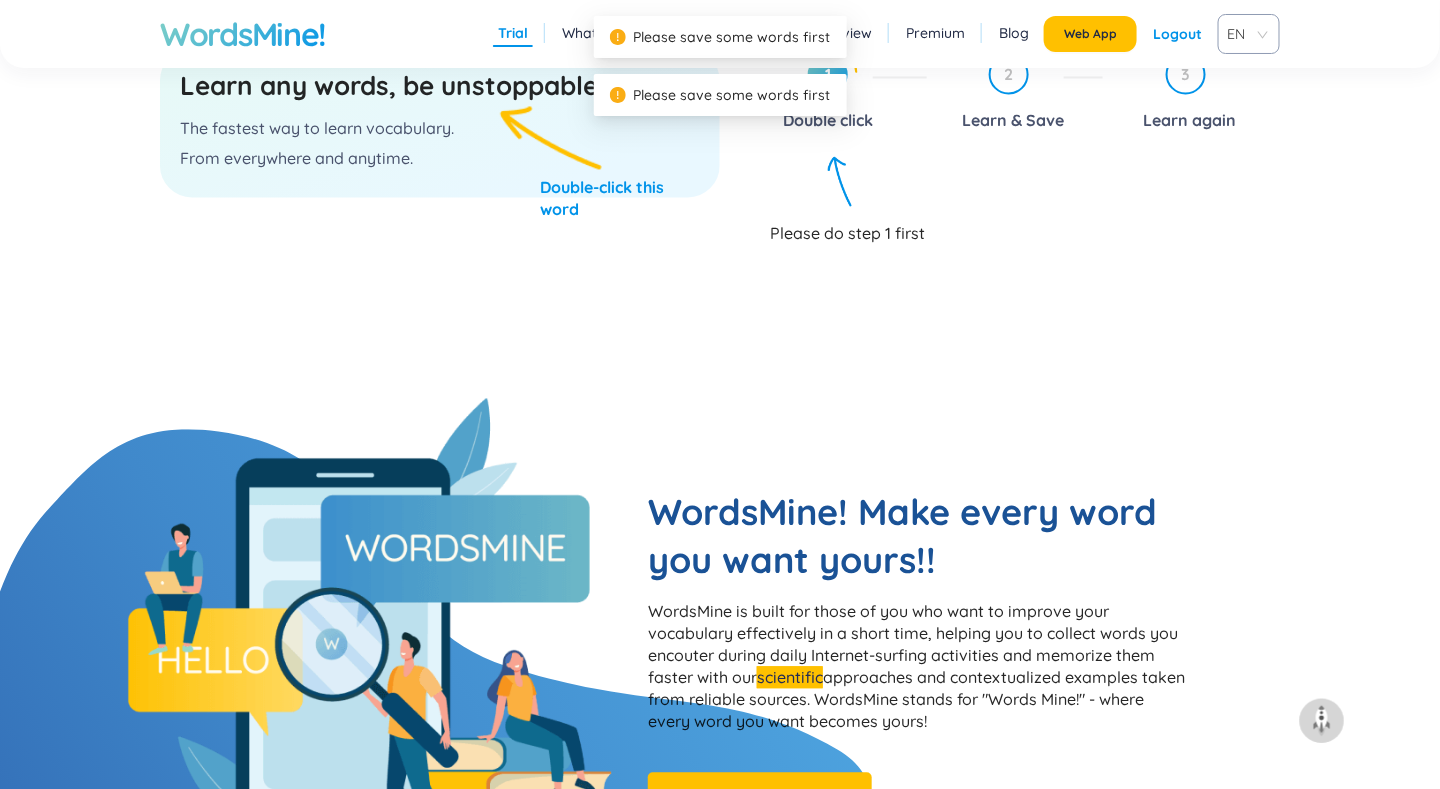scroll, scrollTop: 1400, scrollLeft: 0, axis: vertical 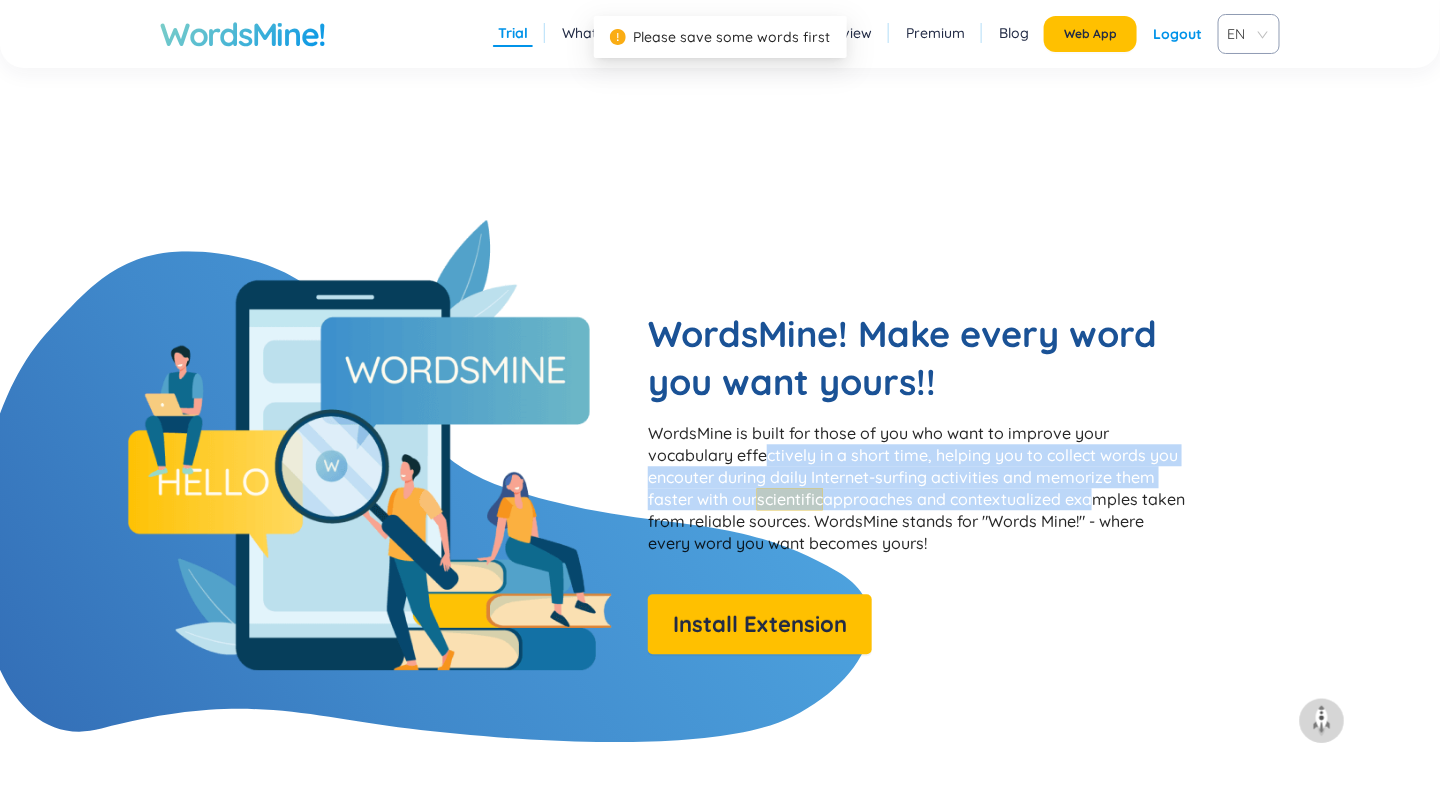 drag, startPoint x: 1092, startPoint y: 508, endPoint x: 762, endPoint y: 451, distance: 334.88654 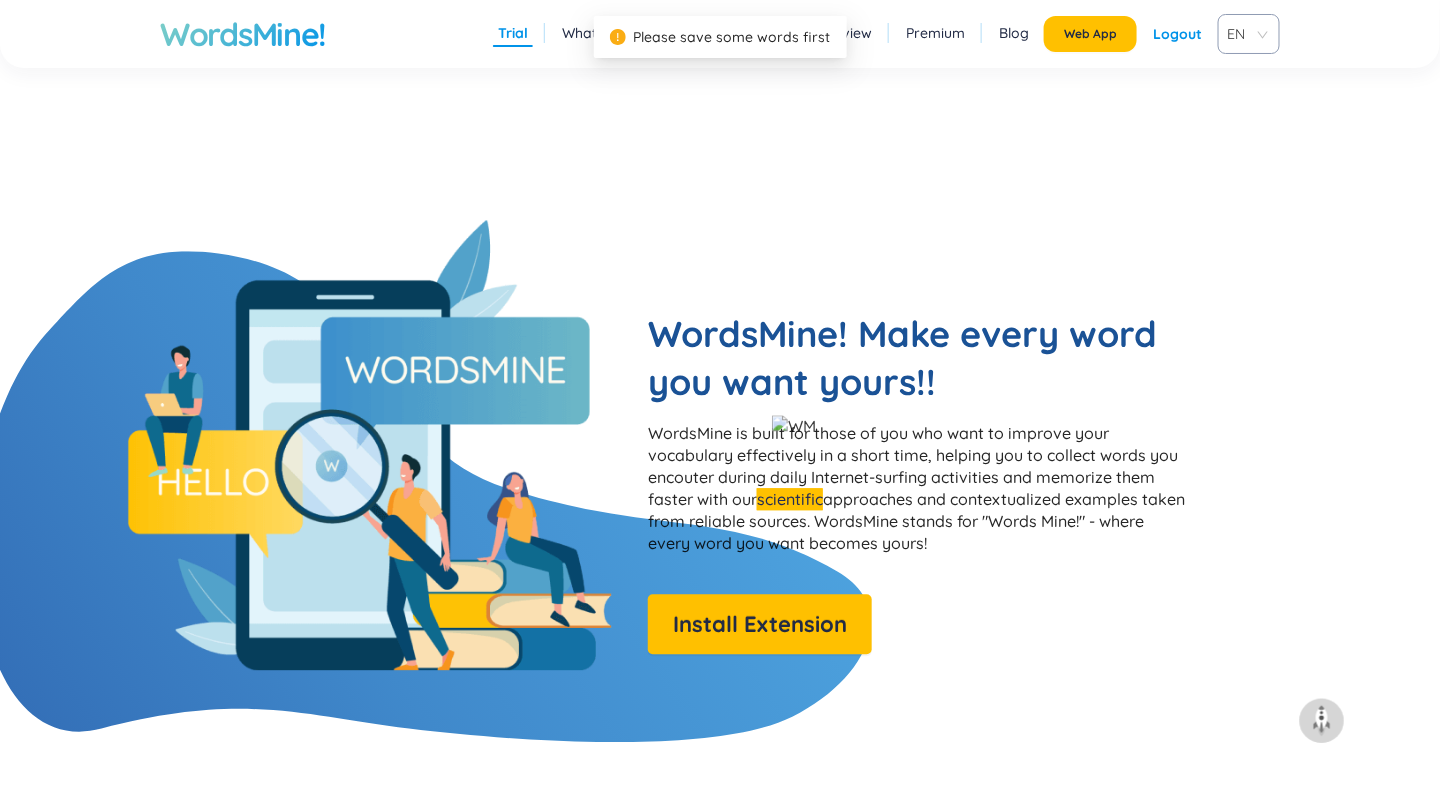 drag, startPoint x: 762, startPoint y: 451, endPoint x: 962, endPoint y: 565, distance: 230.2086 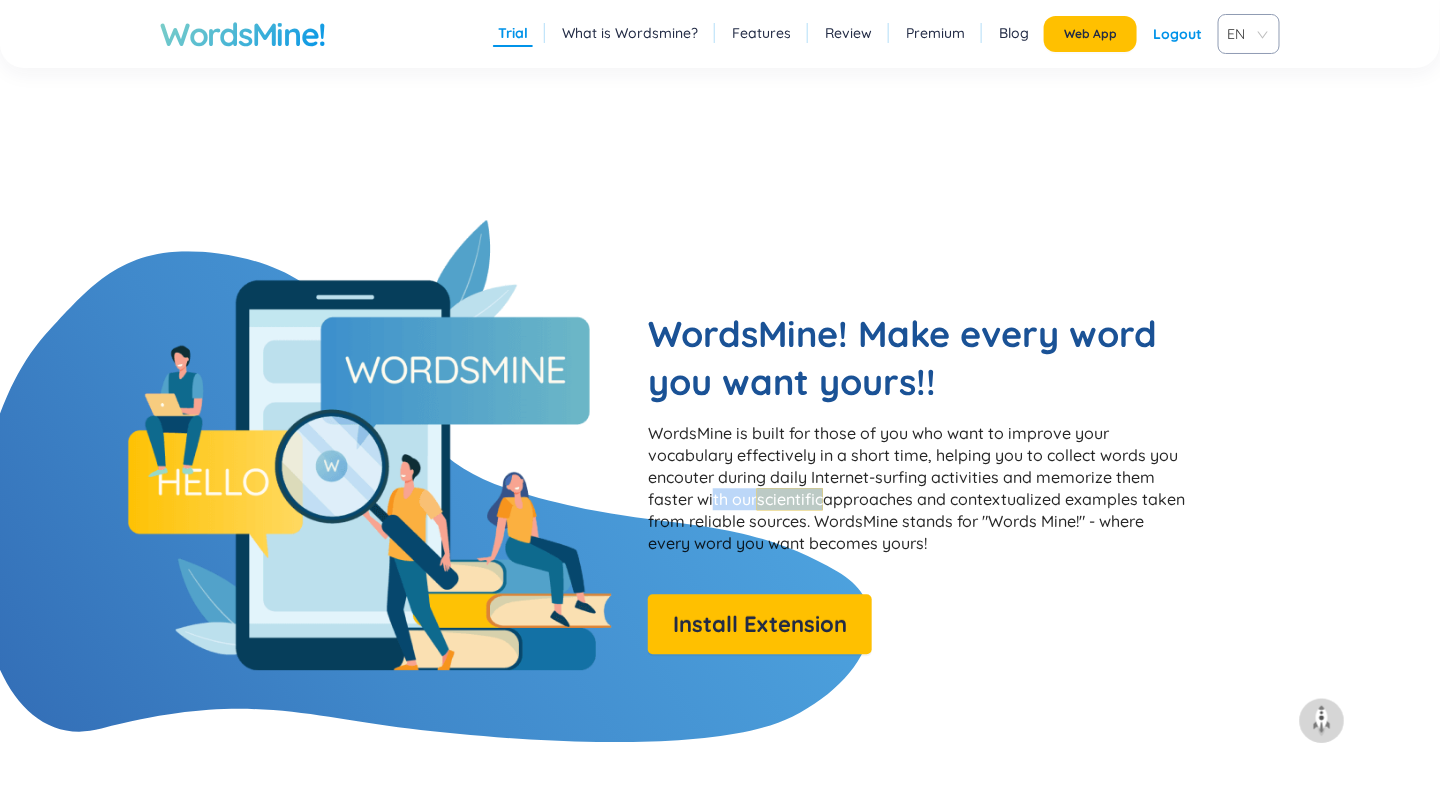 drag, startPoint x: 816, startPoint y: 499, endPoint x: 710, endPoint y: 499, distance: 106 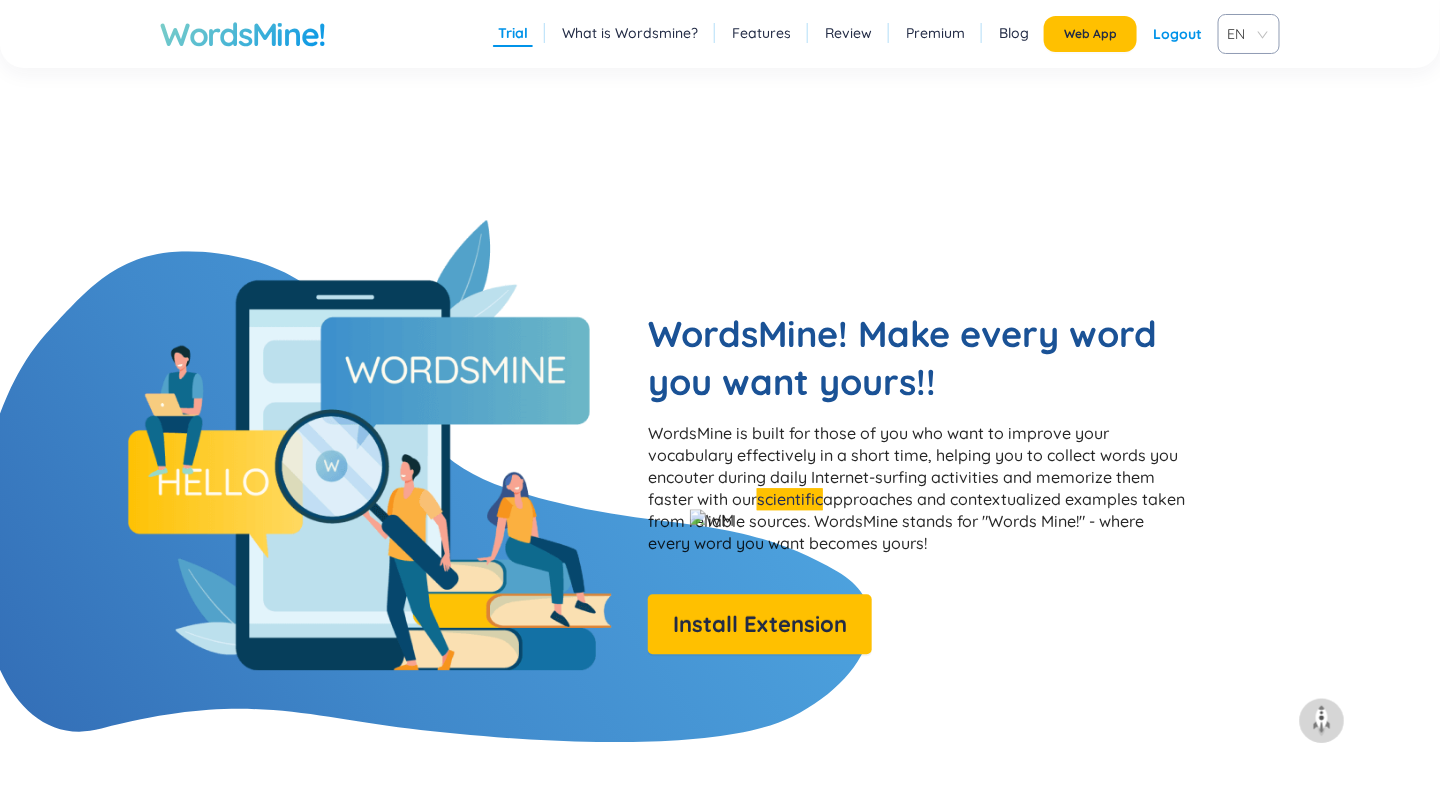 drag, startPoint x: 710, startPoint y: 499, endPoint x: 1090, endPoint y: 593, distance: 391.4537 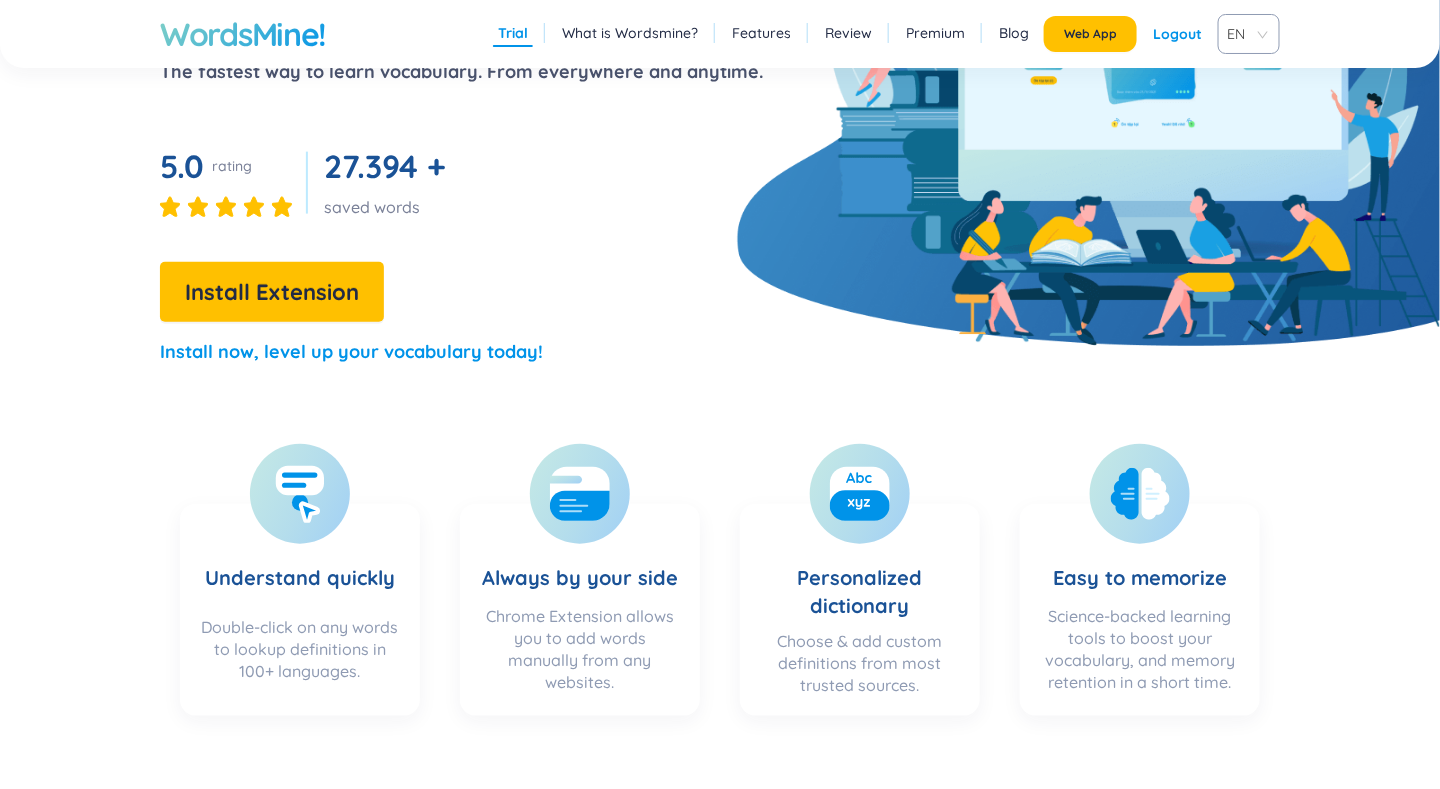 scroll, scrollTop: 0, scrollLeft: 0, axis: both 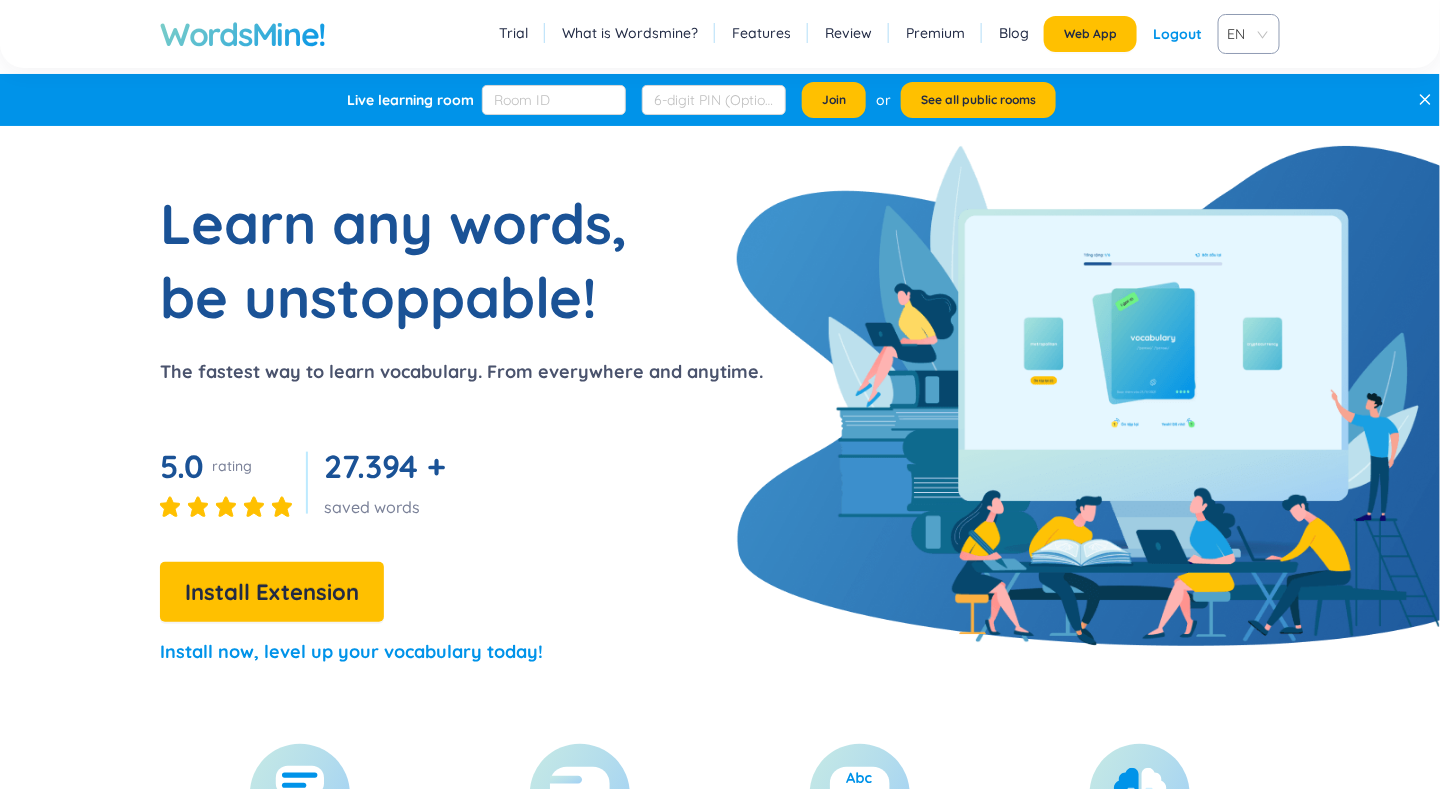 click on "Blog" at bounding box center (1014, 33) 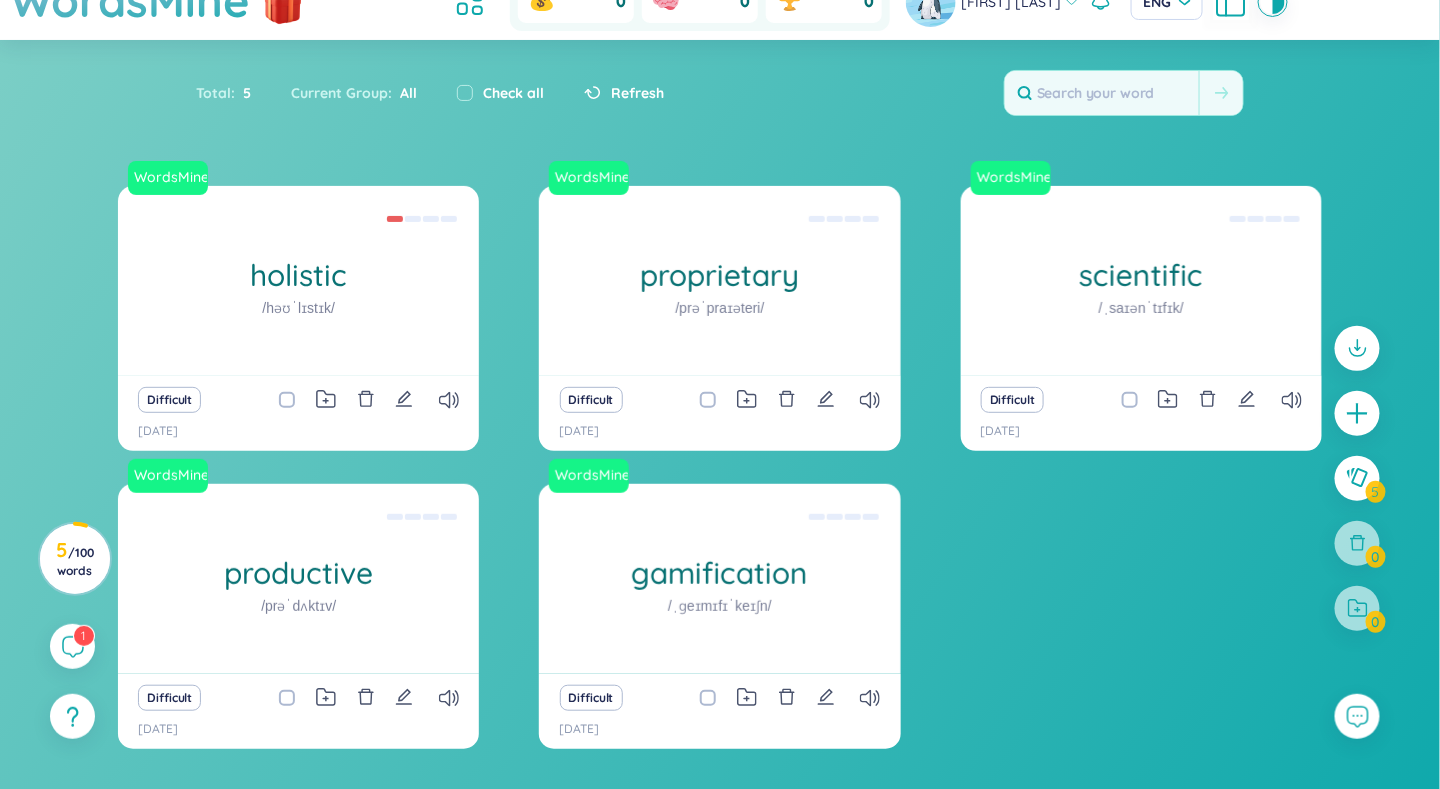 scroll, scrollTop: 140, scrollLeft: 0, axis: vertical 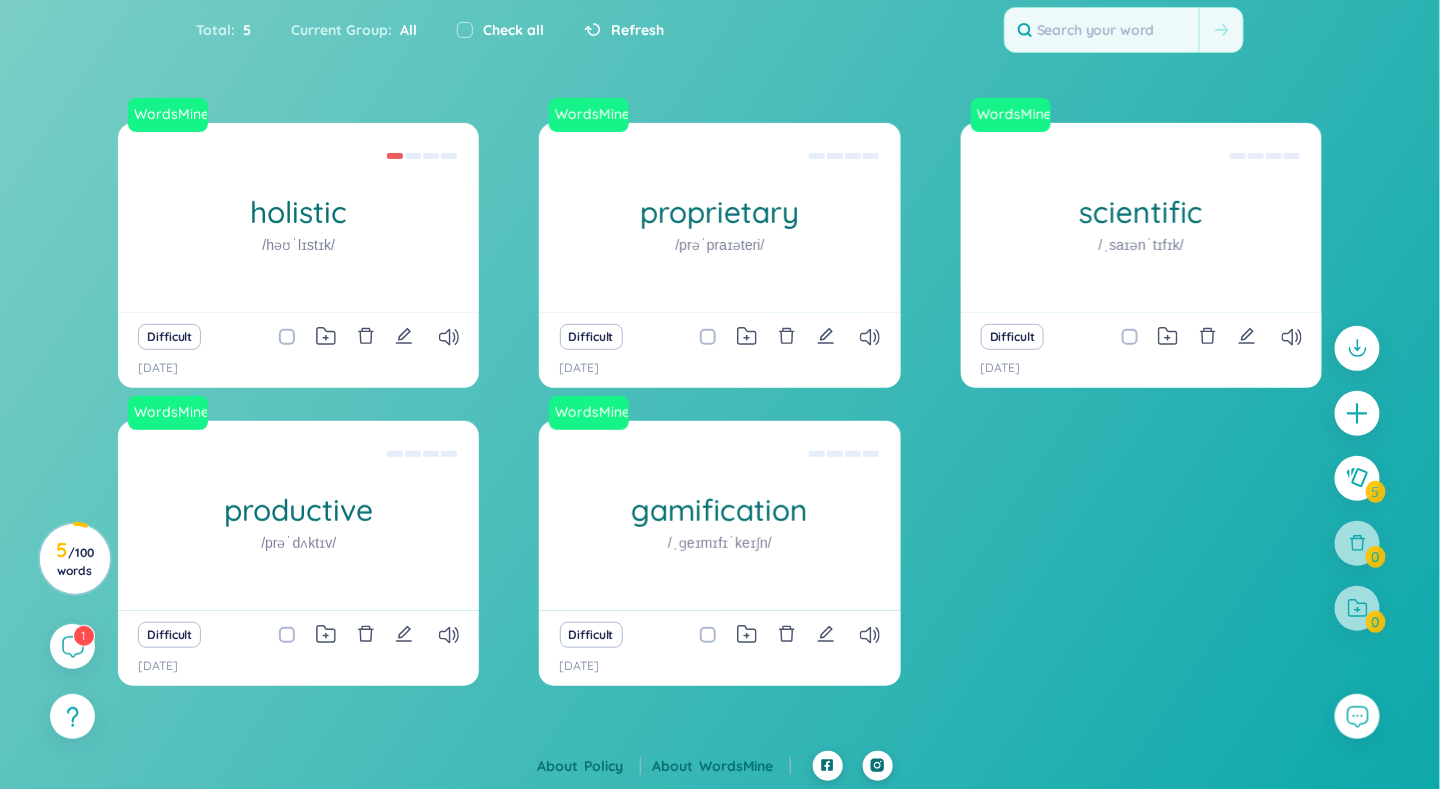 click on "Refresh" at bounding box center (624, 30) 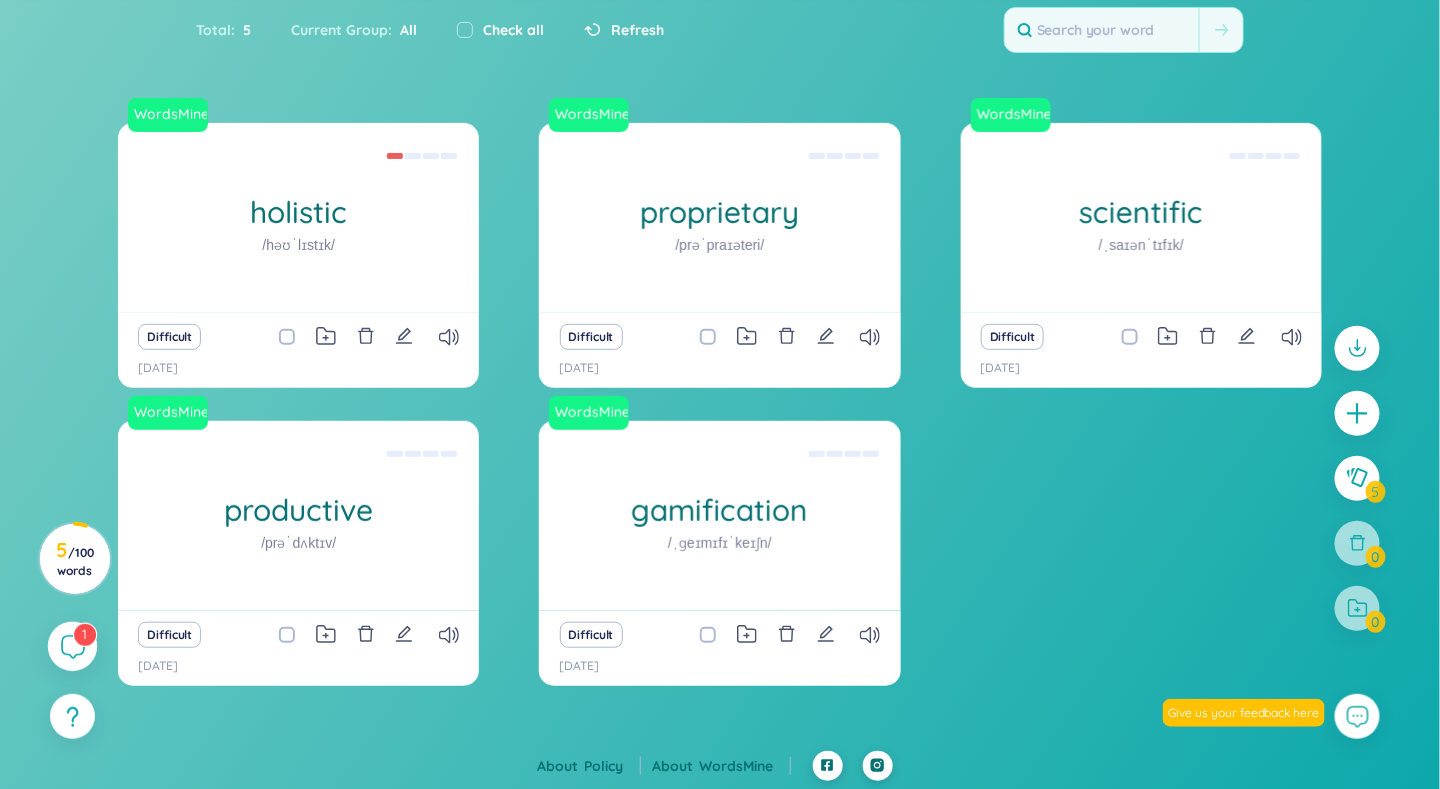 click 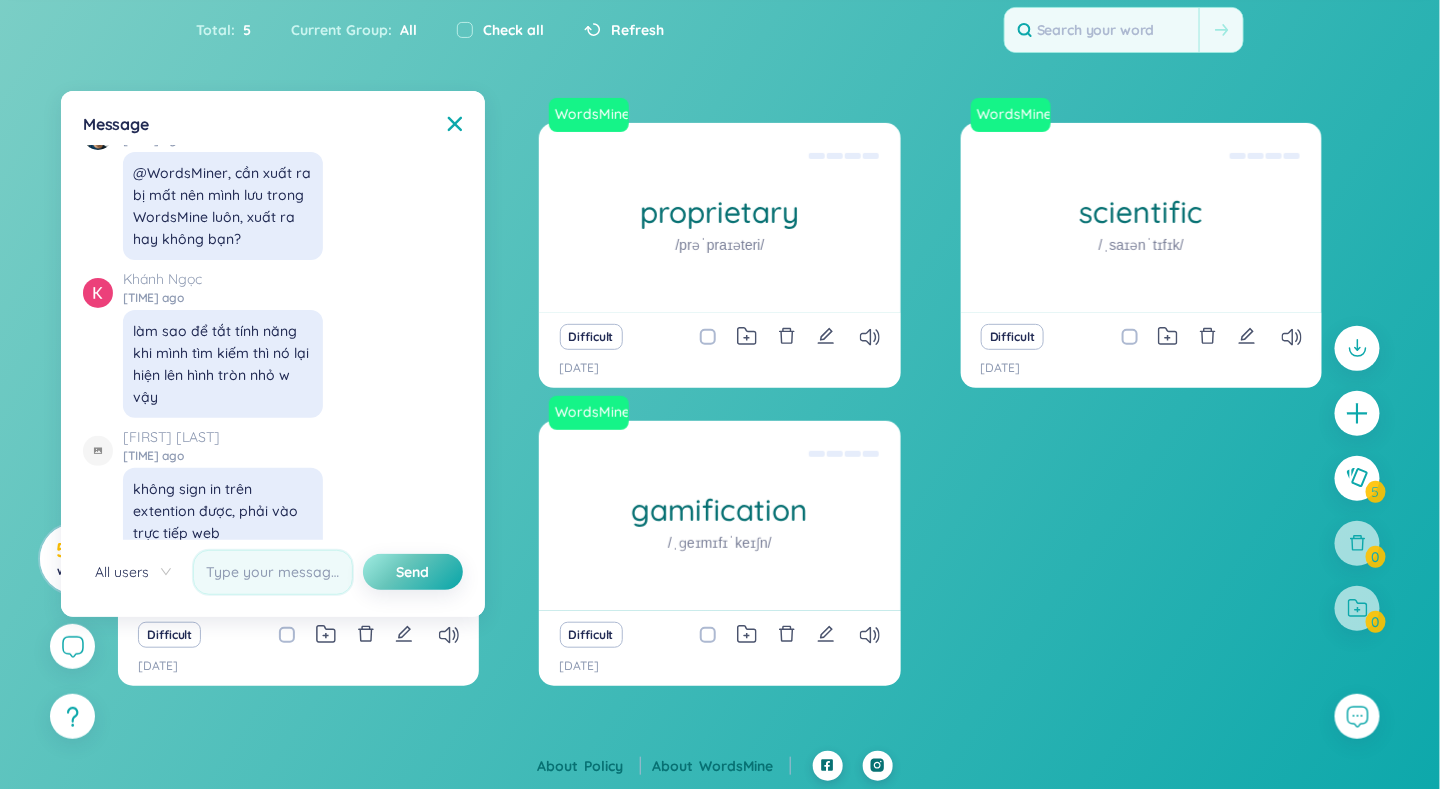 scroll, scrollTop: 22721, scrollLeft: 0, axis: vertical 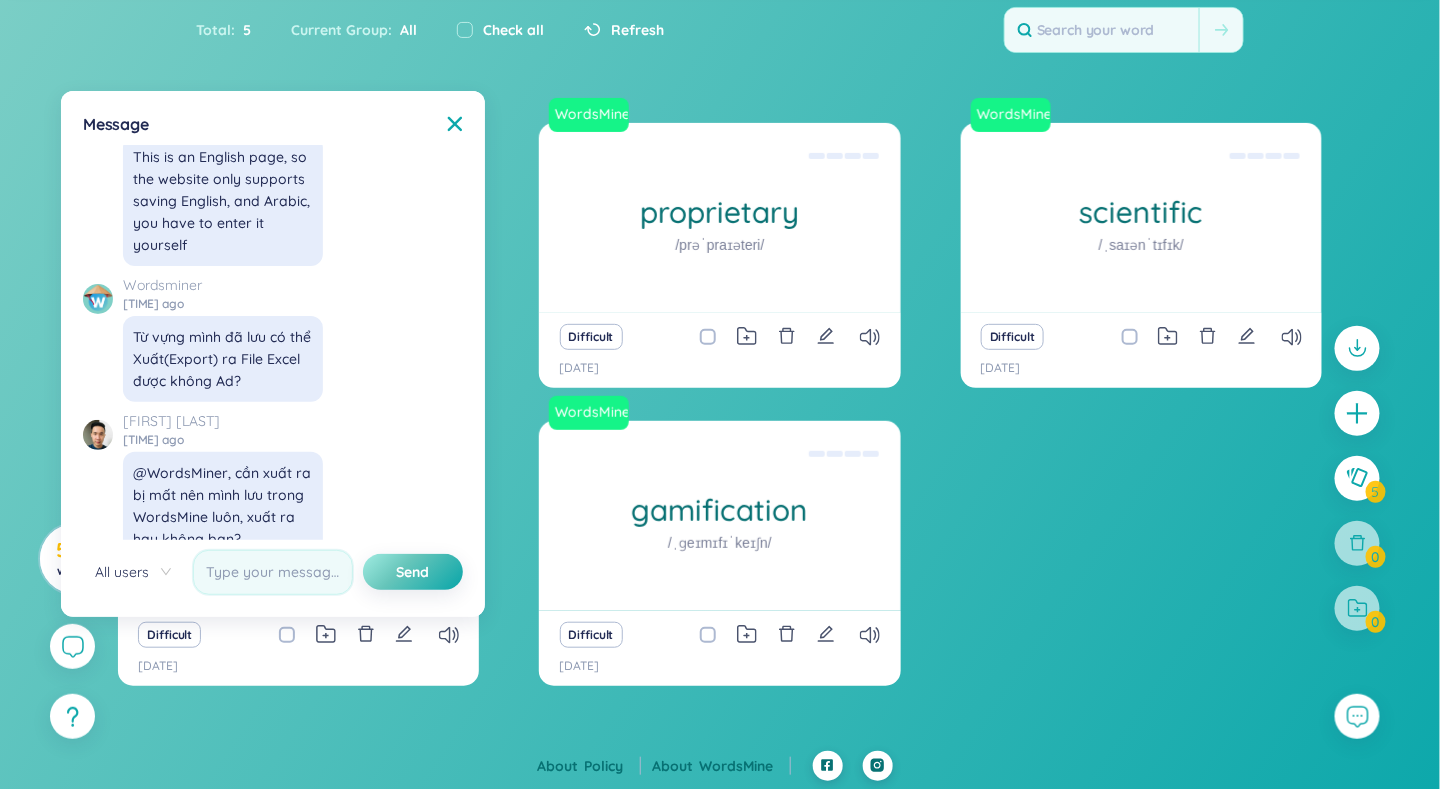 click on "Message" at bounding box center [273, 124] 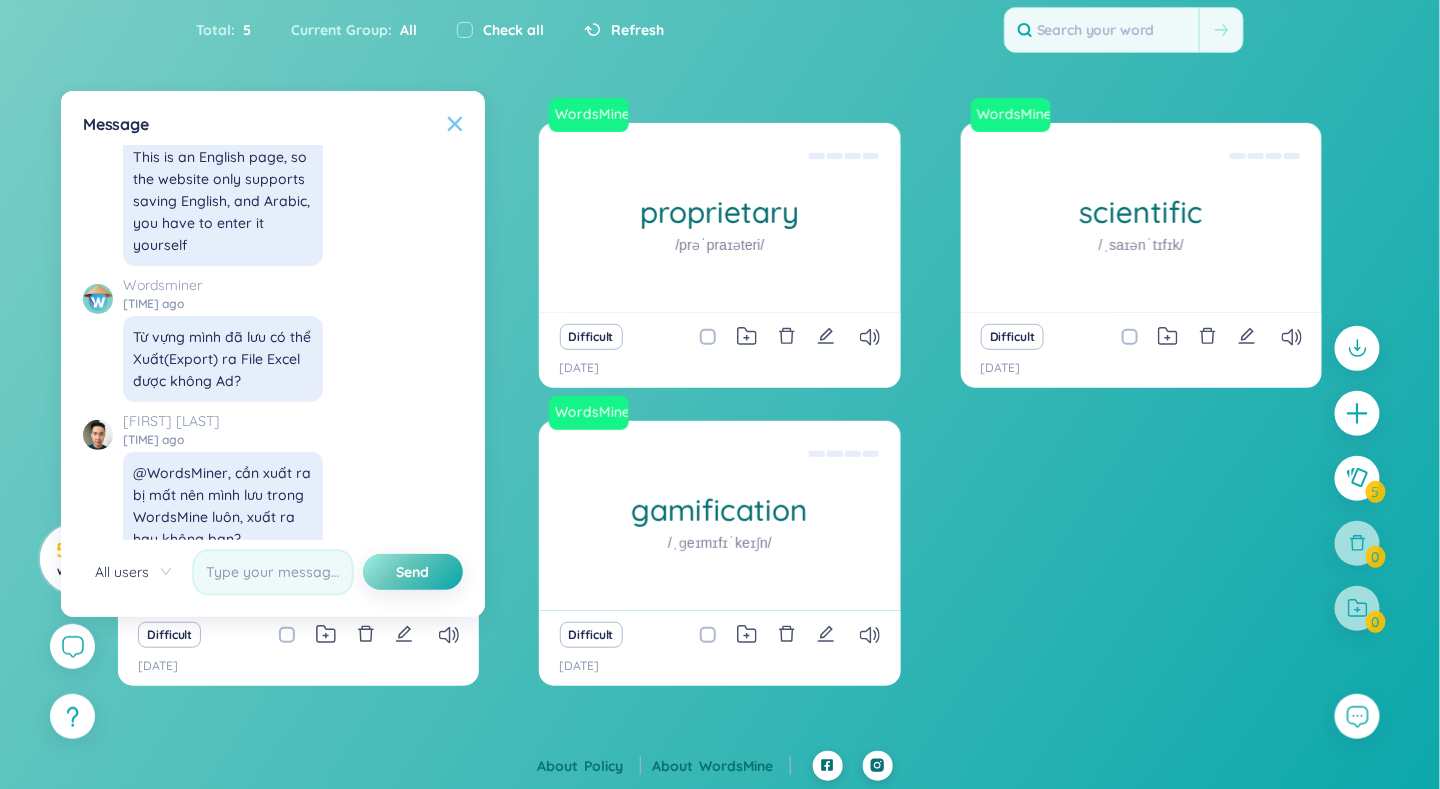 click 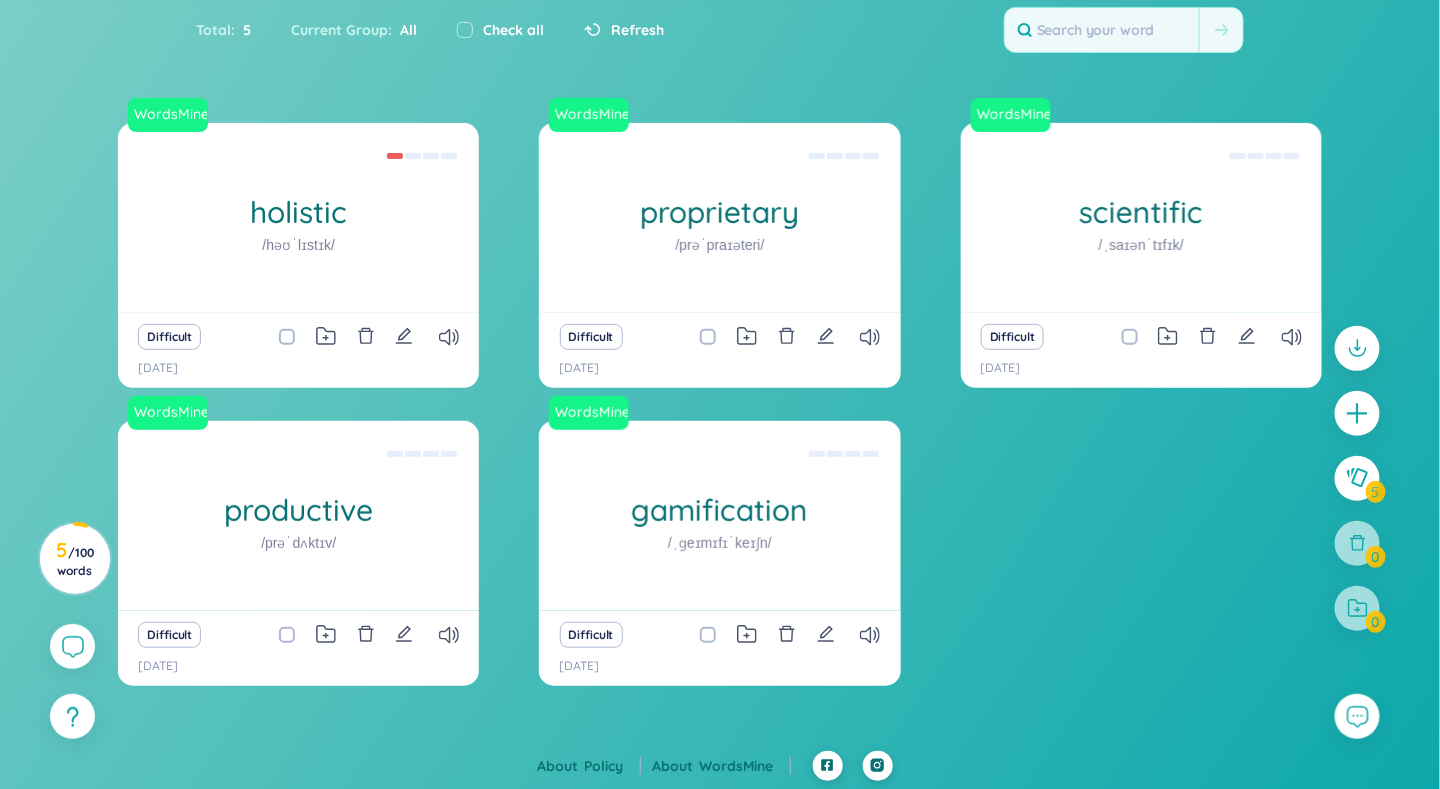 scroll, scrollTop: 23021, scrollLeft: 0, axis: vertical 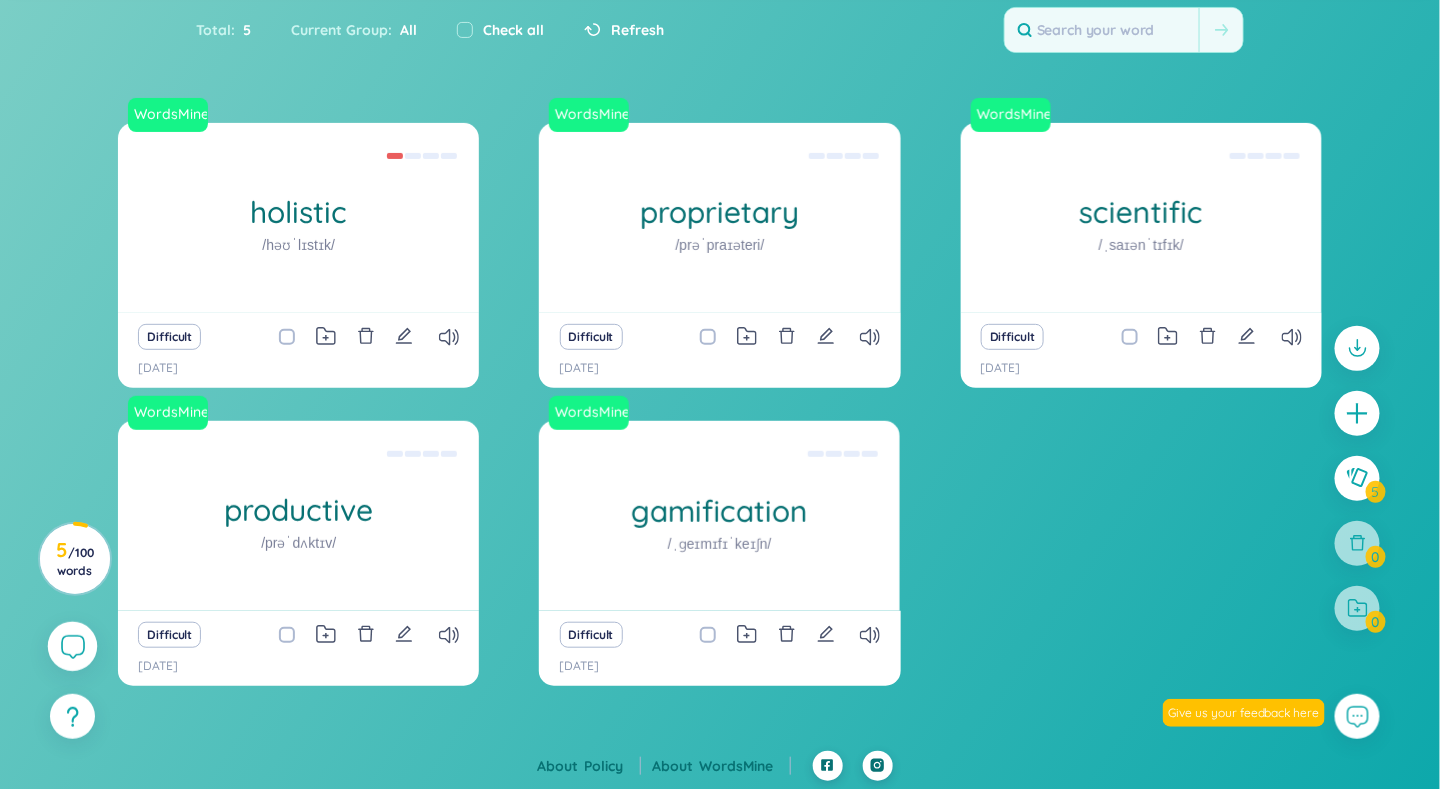 click 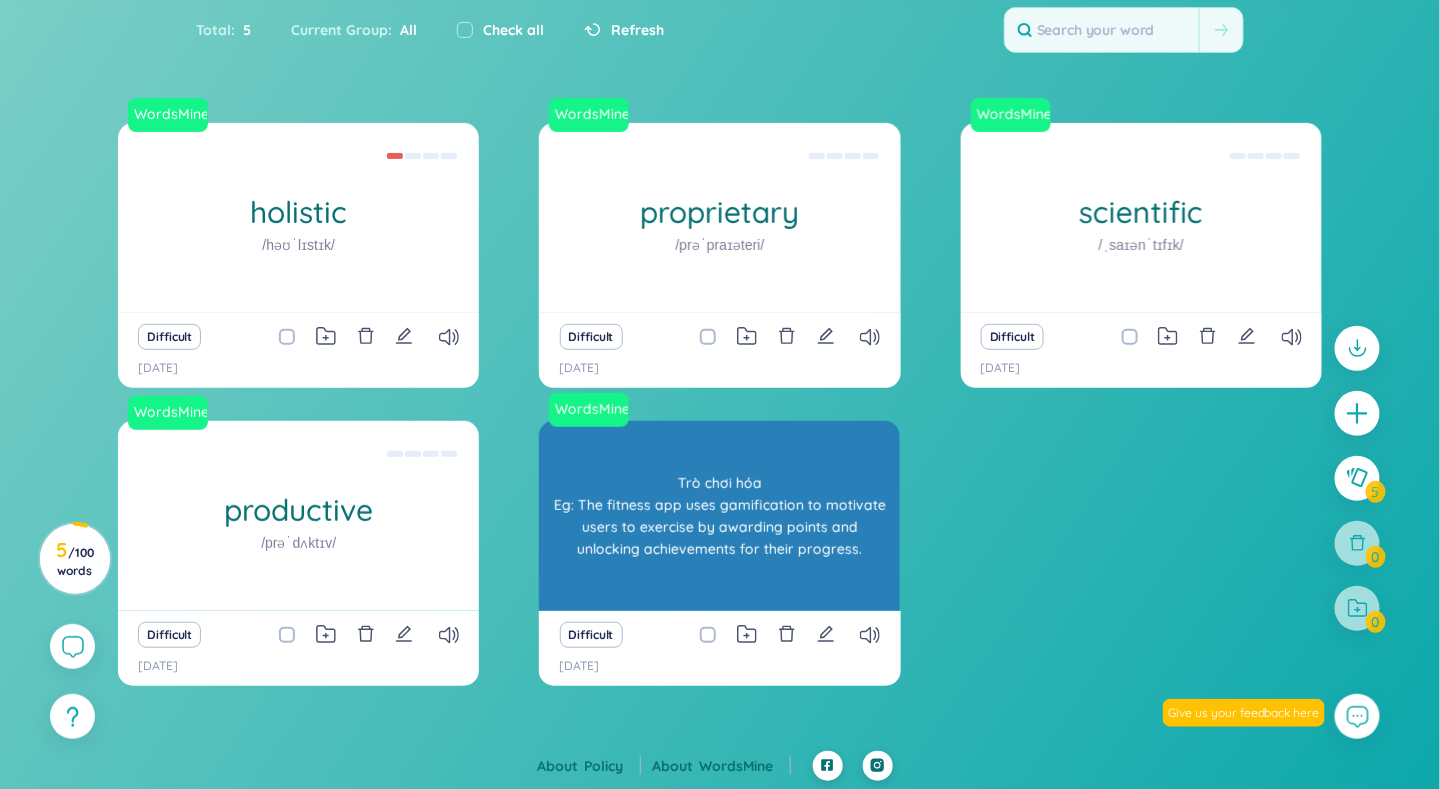 scroll, scrollTop: 23021, scrollLeft: 0, axis: vertical 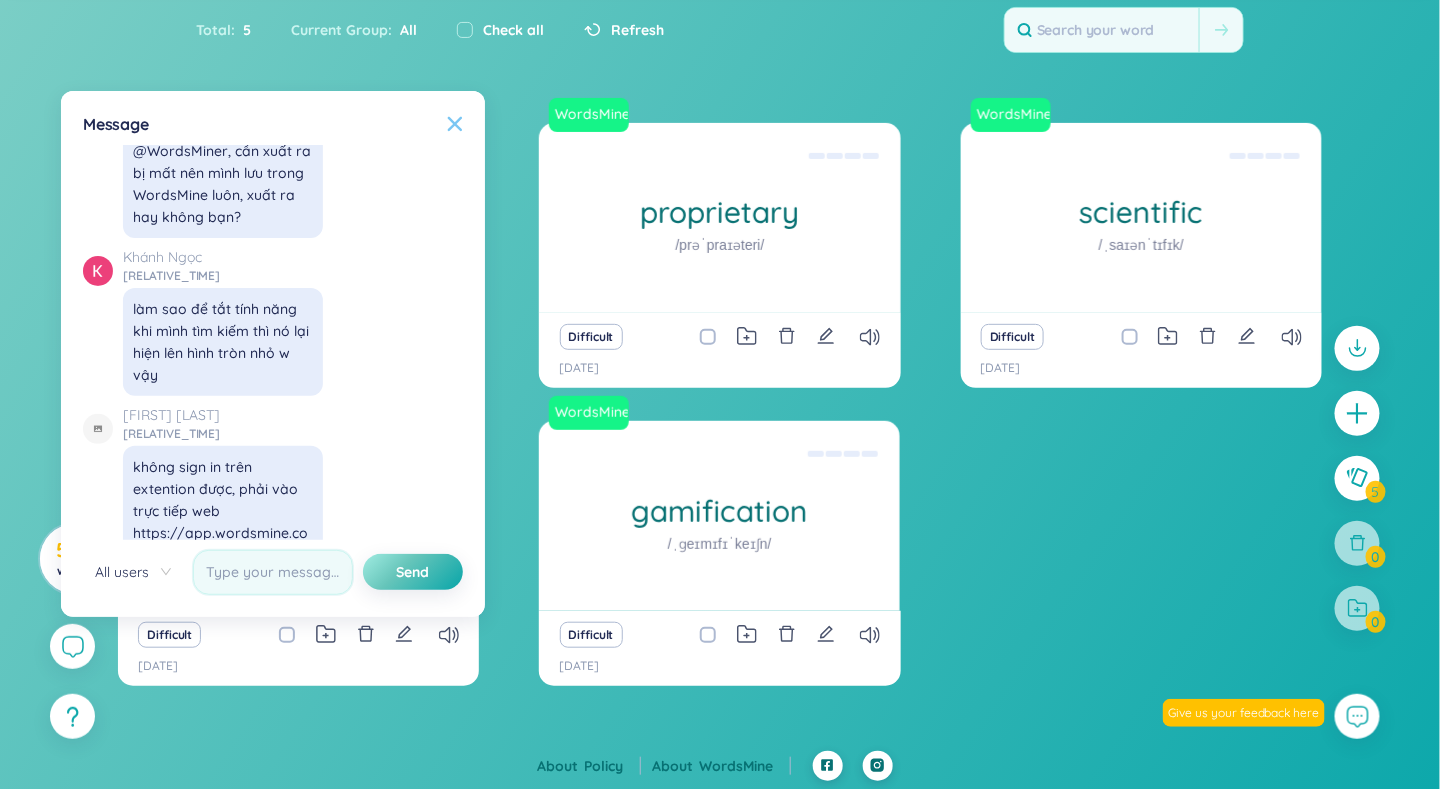 click 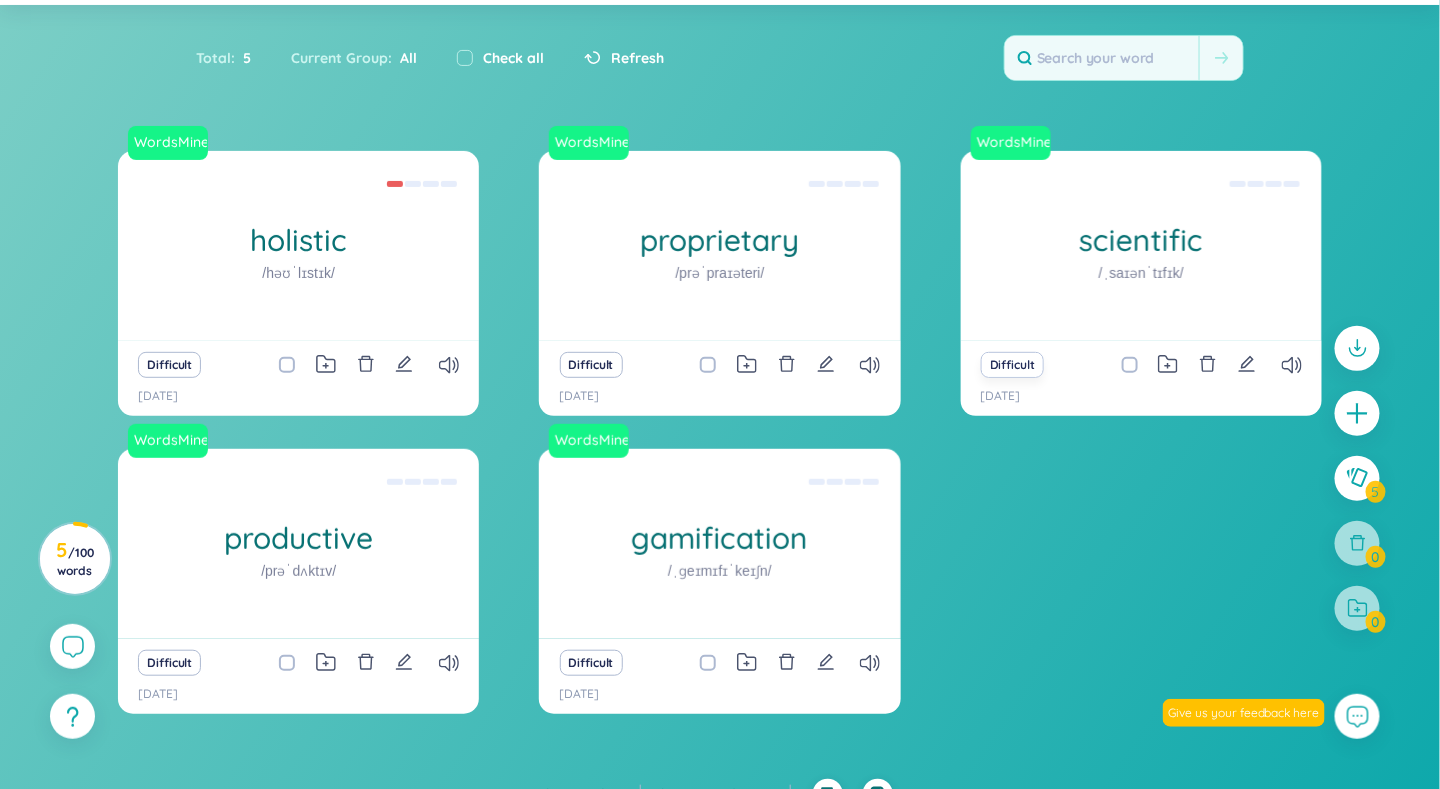 scroll, scrollTop: 0, scrollLeft: 0, axis: both 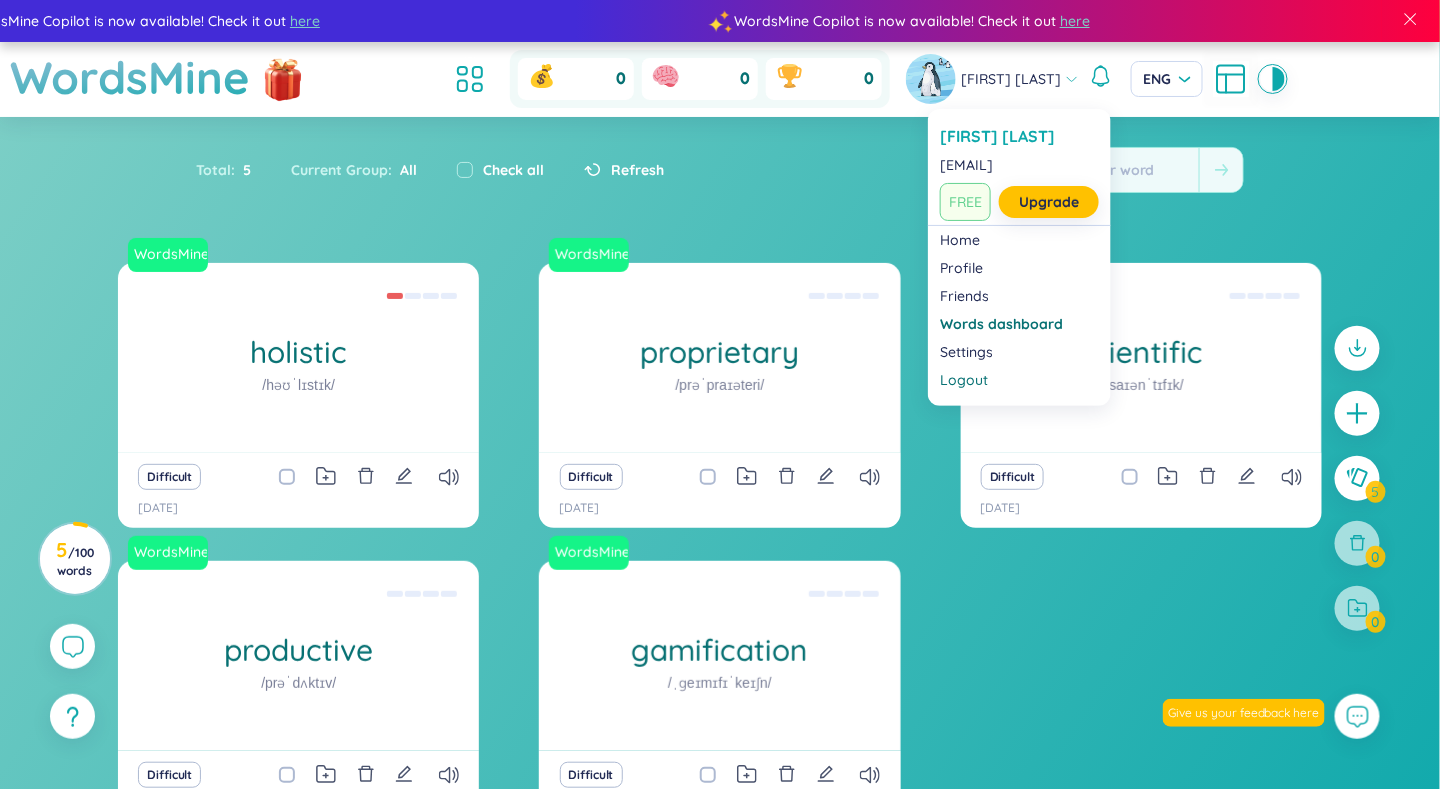 click on "loc nguy" at bounding box center [1011, 79] 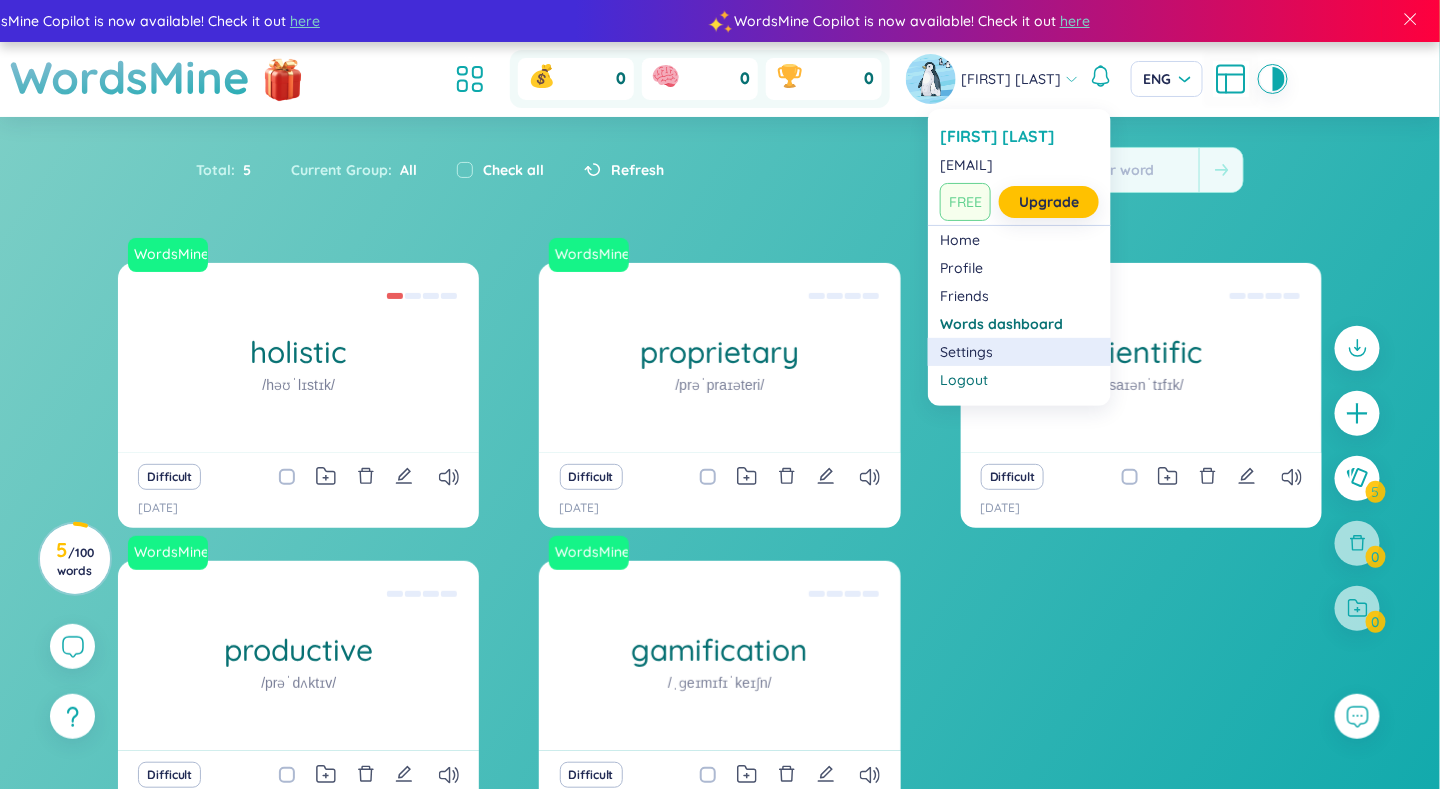click on "Settings" at bounding box center [1019, 352] 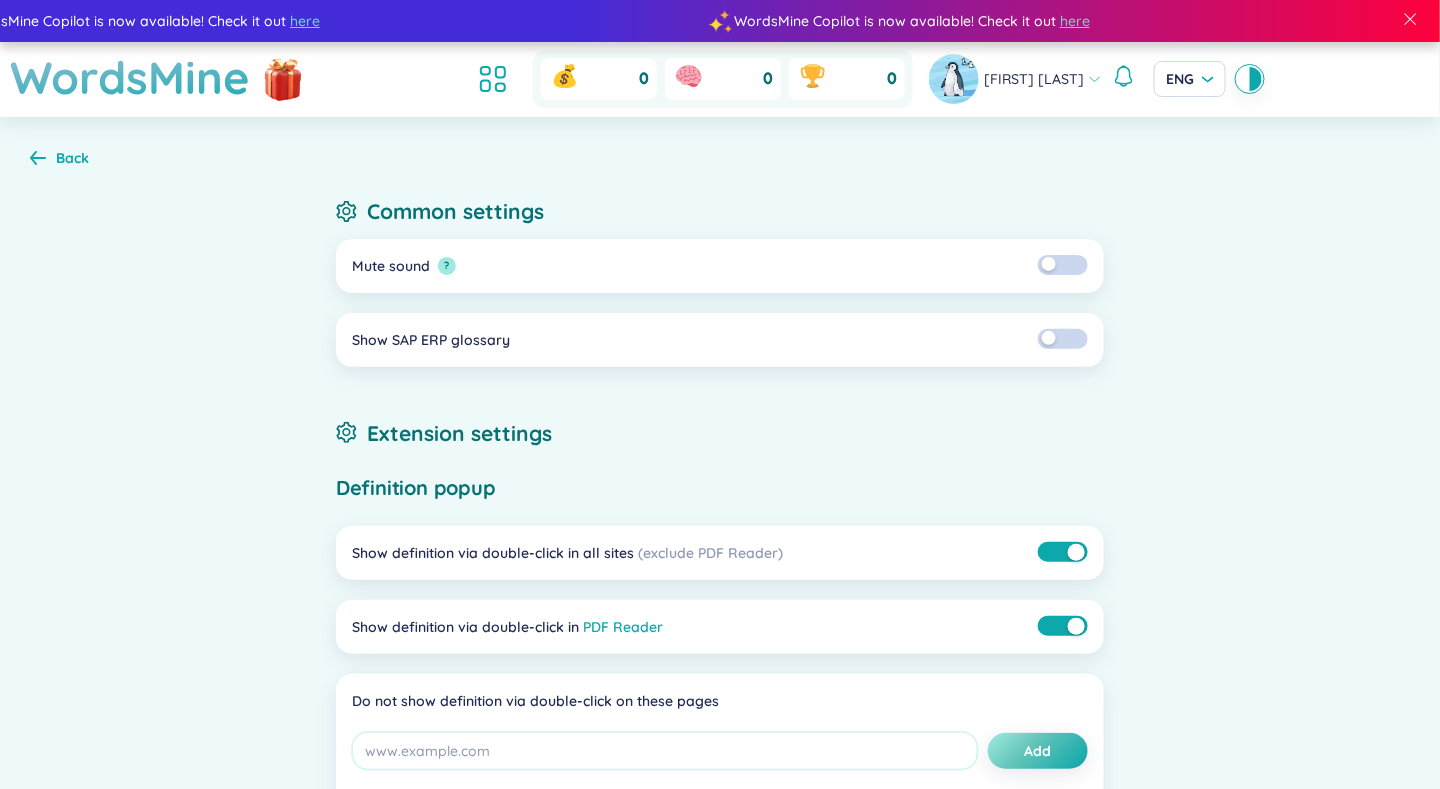 click on "loc nguy" at bounding box center [1034, 79] 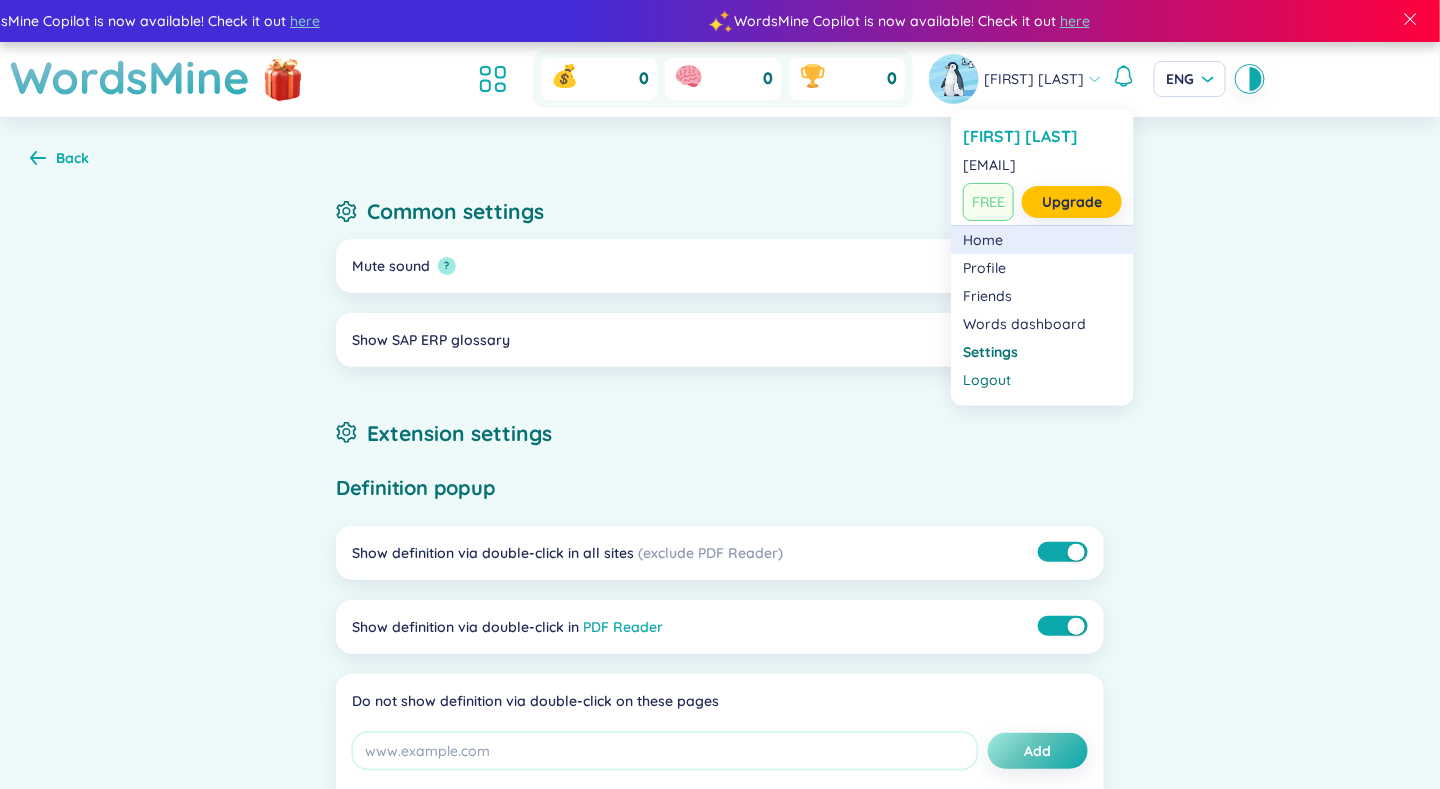click on "Home" at bounding box center (1042, 240) 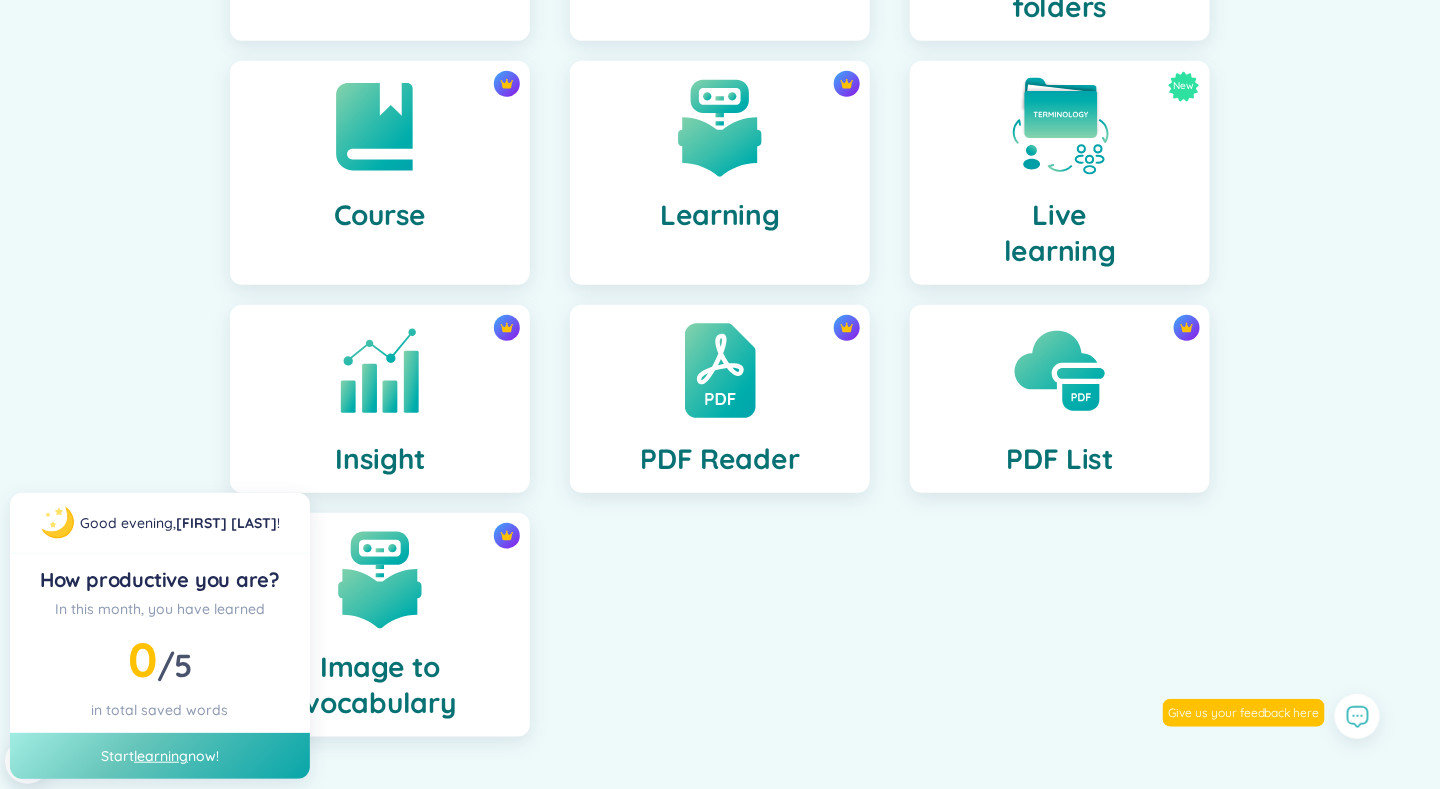 scroll, scrollTop: 0, scrollLeft: 0, axis: both 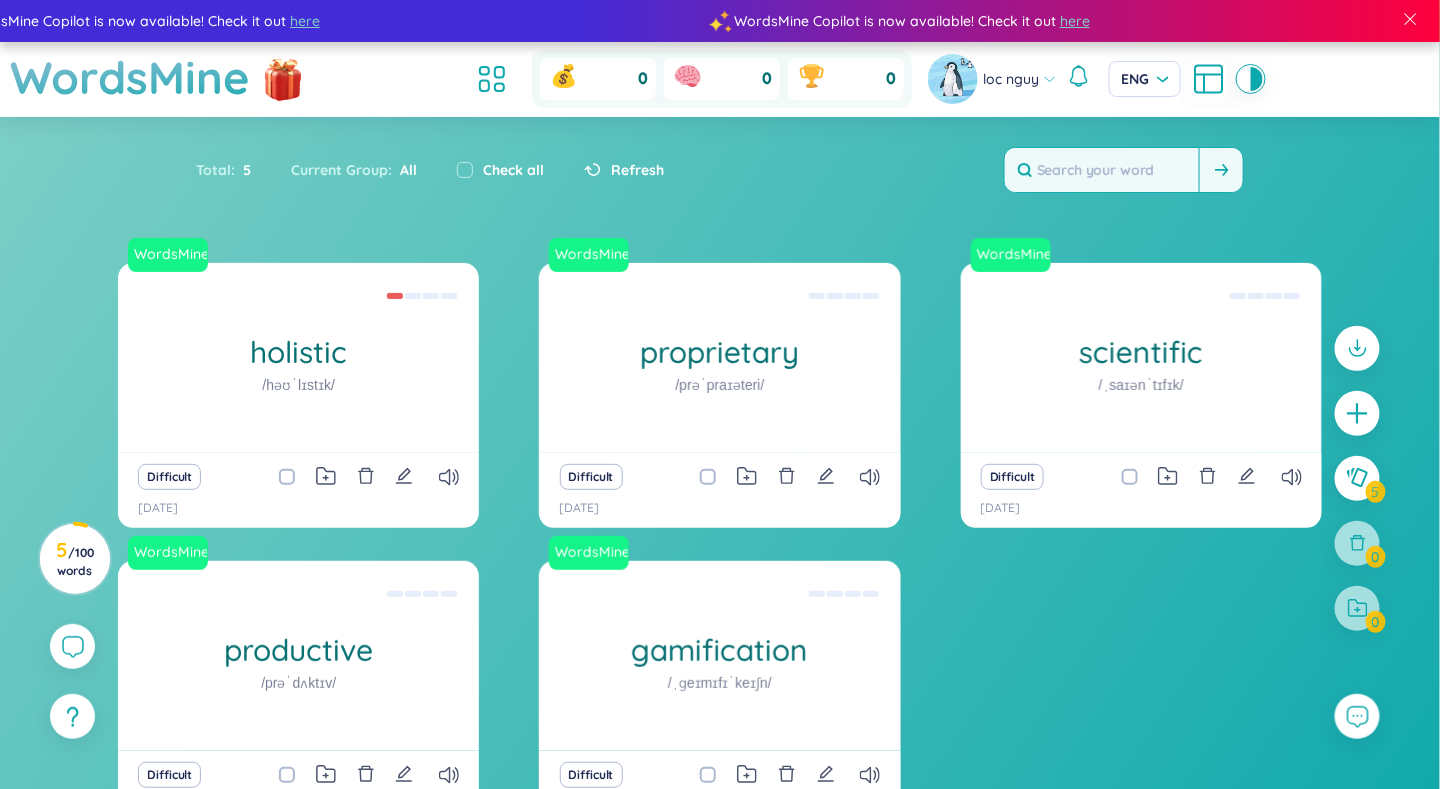 click at bounding box center [1102, 170] 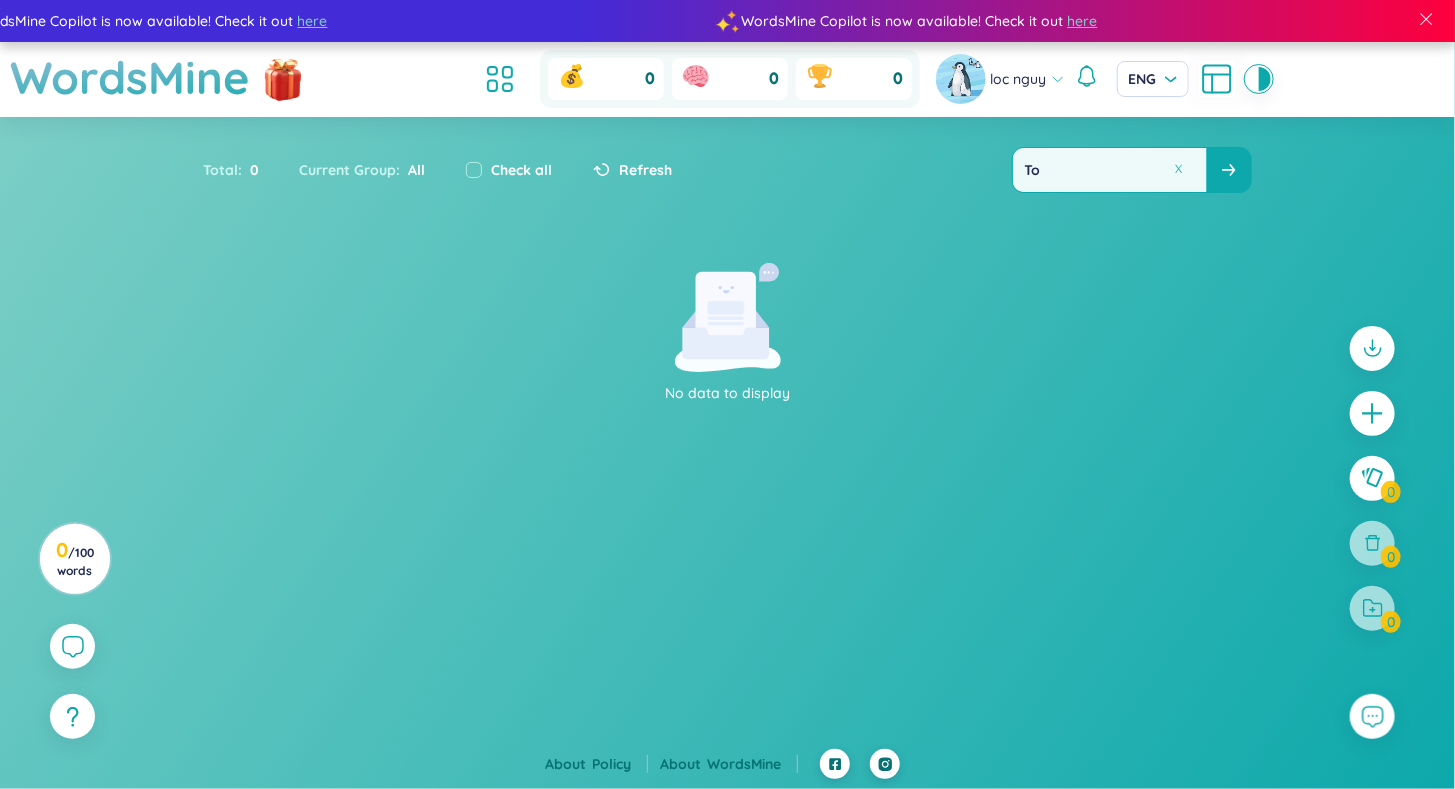 type on "T" 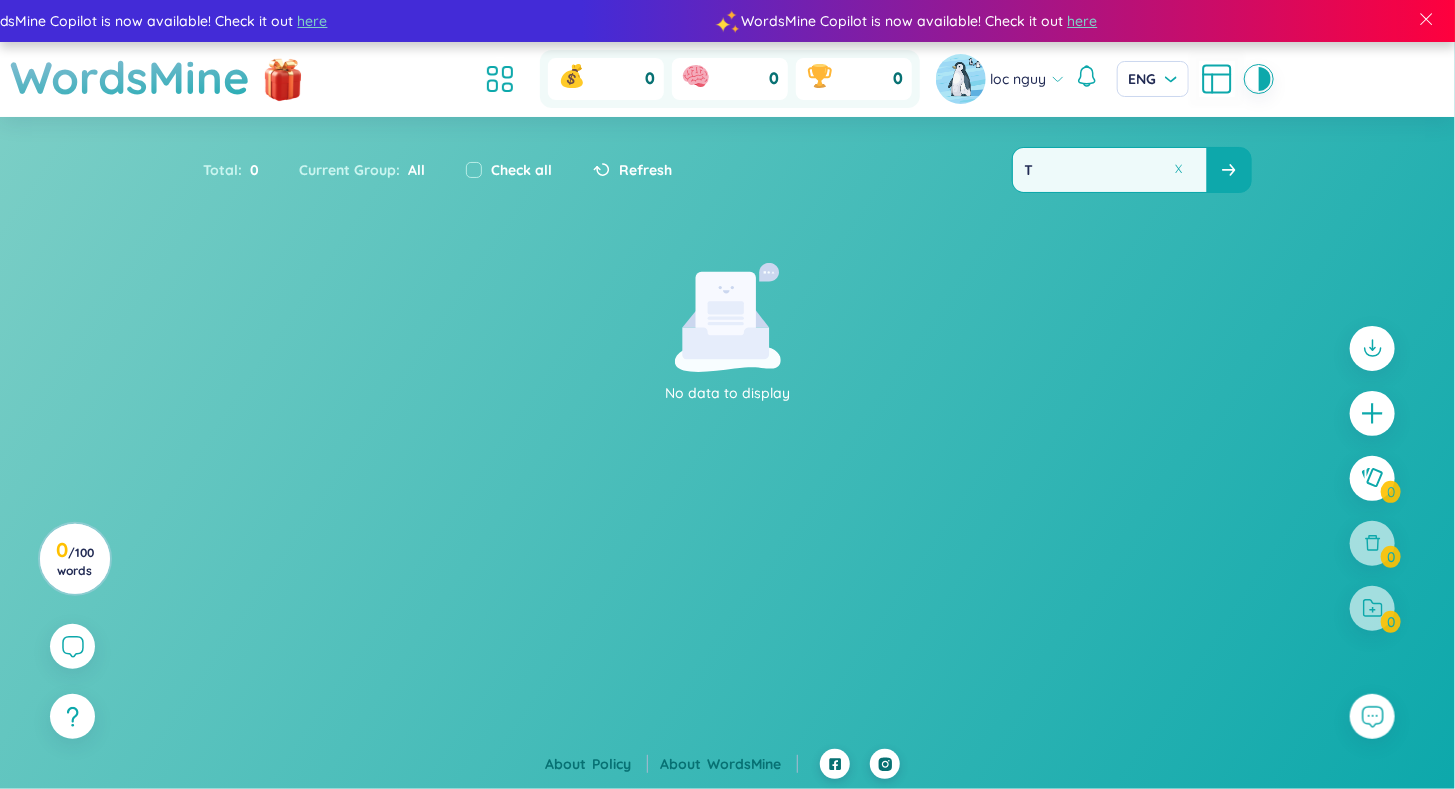 type 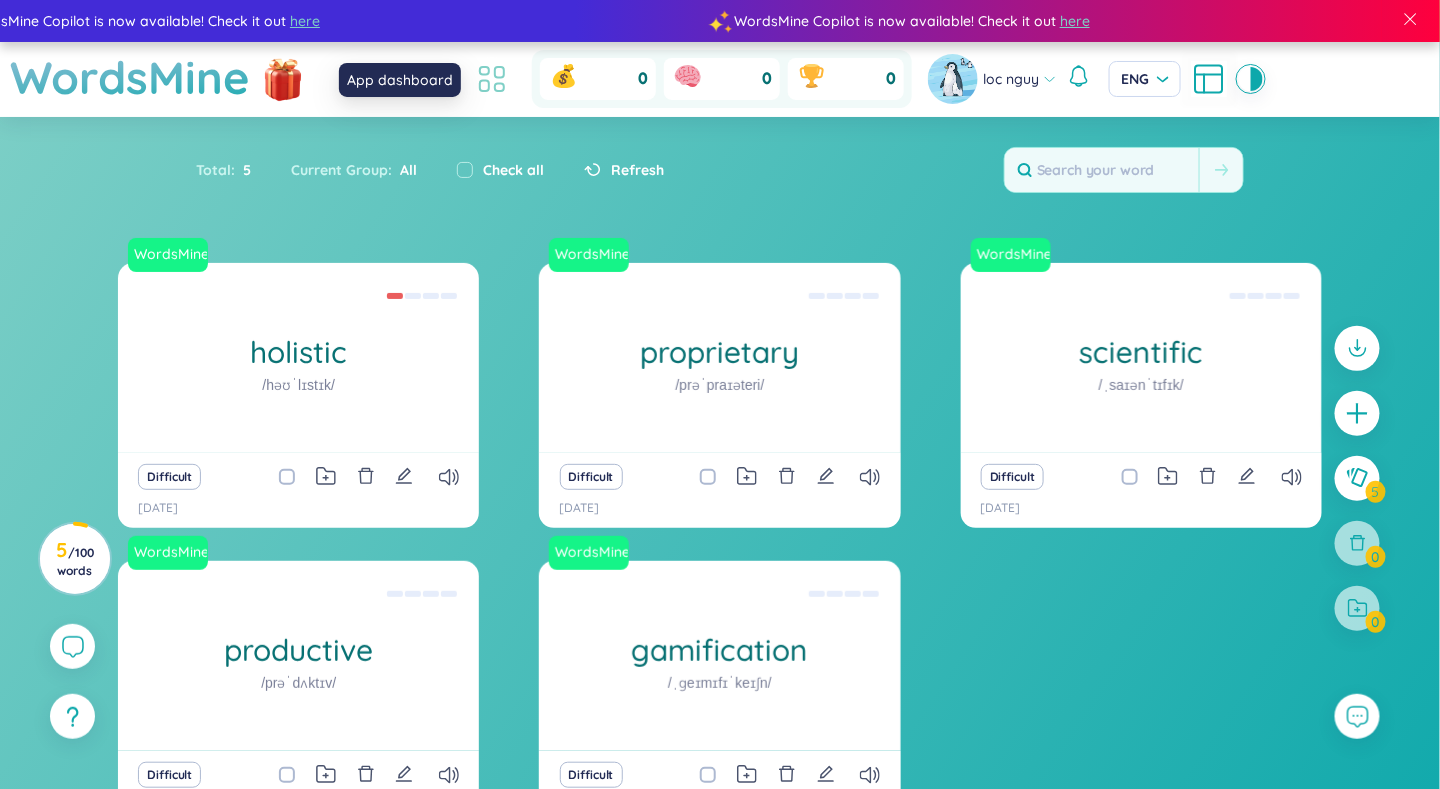 click 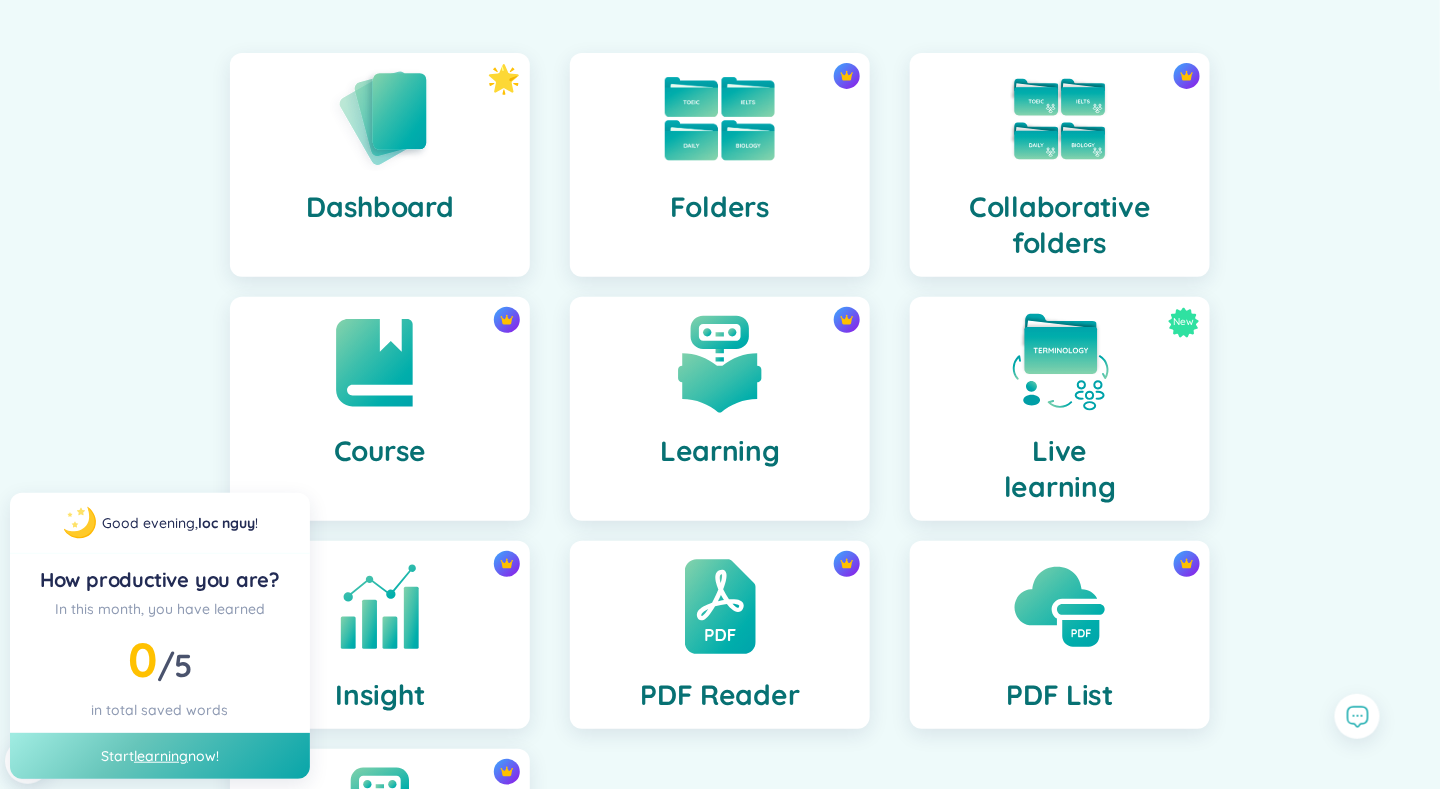 scroll, scrollTop: 157, scrollLeft: 0, axis: vertical 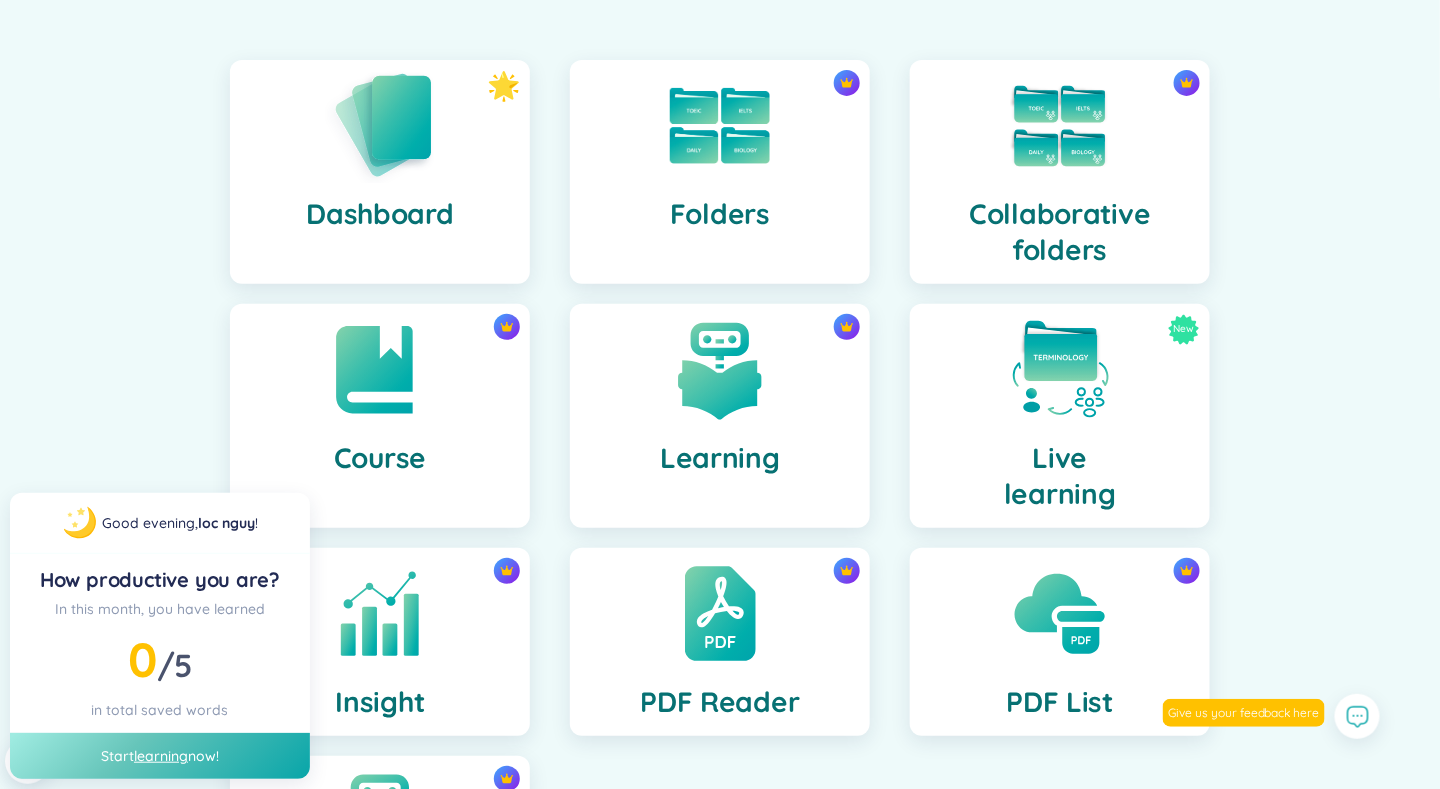 click at bounding box center (380, 125) 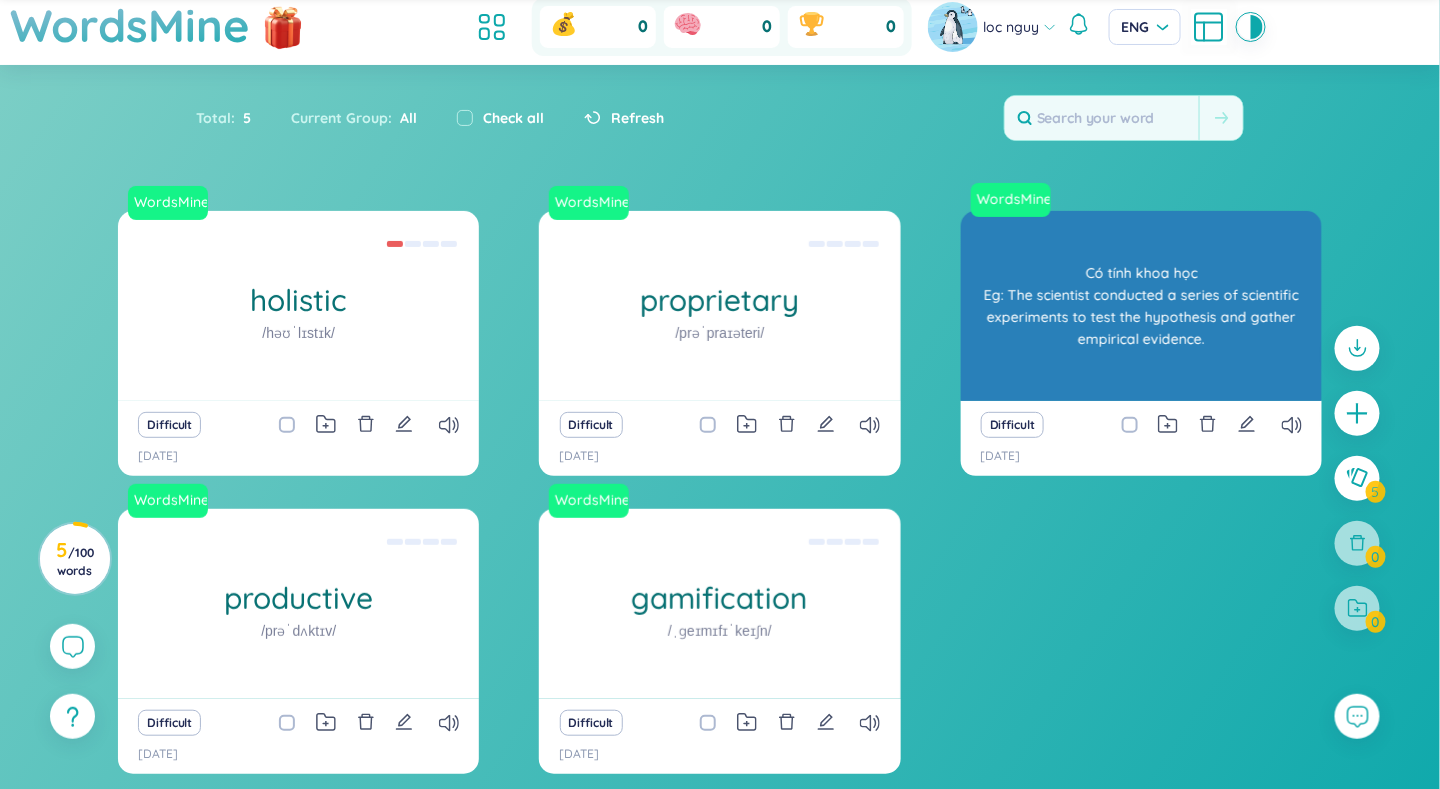 scroll, scrollTop: 0, scrollLeft: 0, axis: both 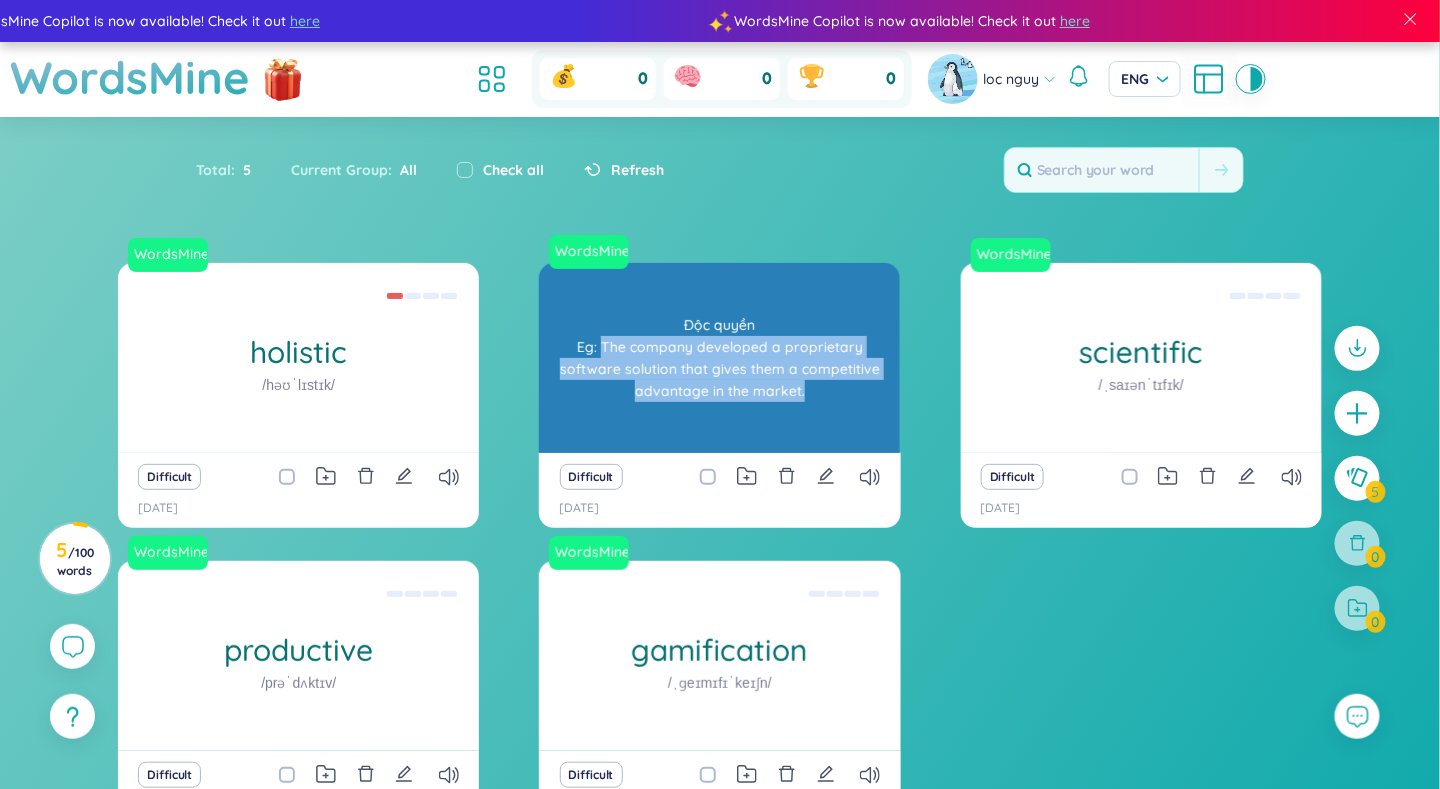 drag, startPoint x: 577, startPoint y: 346, endPoint x: 786, endPoint y: 405, distance: 217.16814 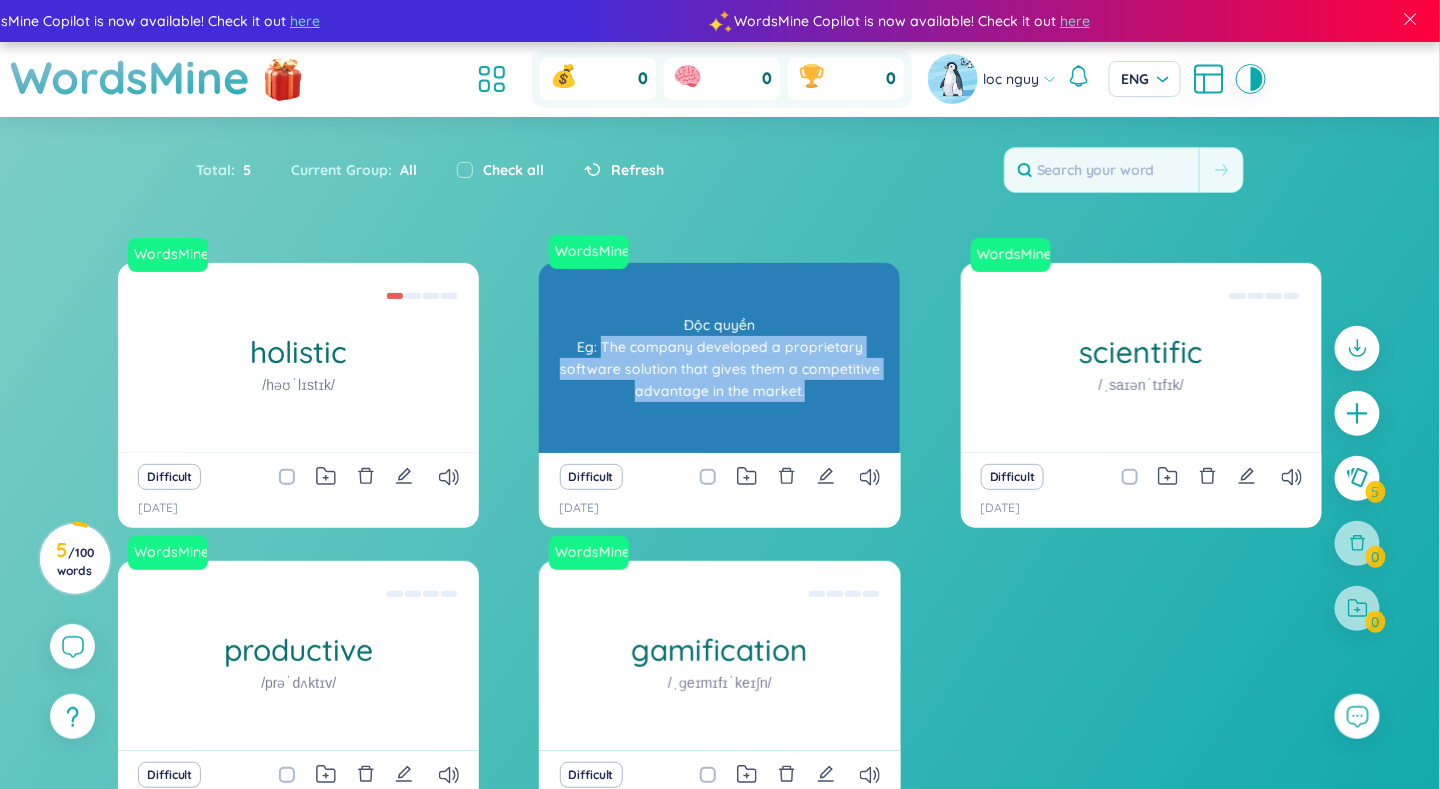 click on "Độc quyền
Eg: The company developed a proprietary software solution that gives them a competitive advantage in the market." at bounding box center (719, 358) 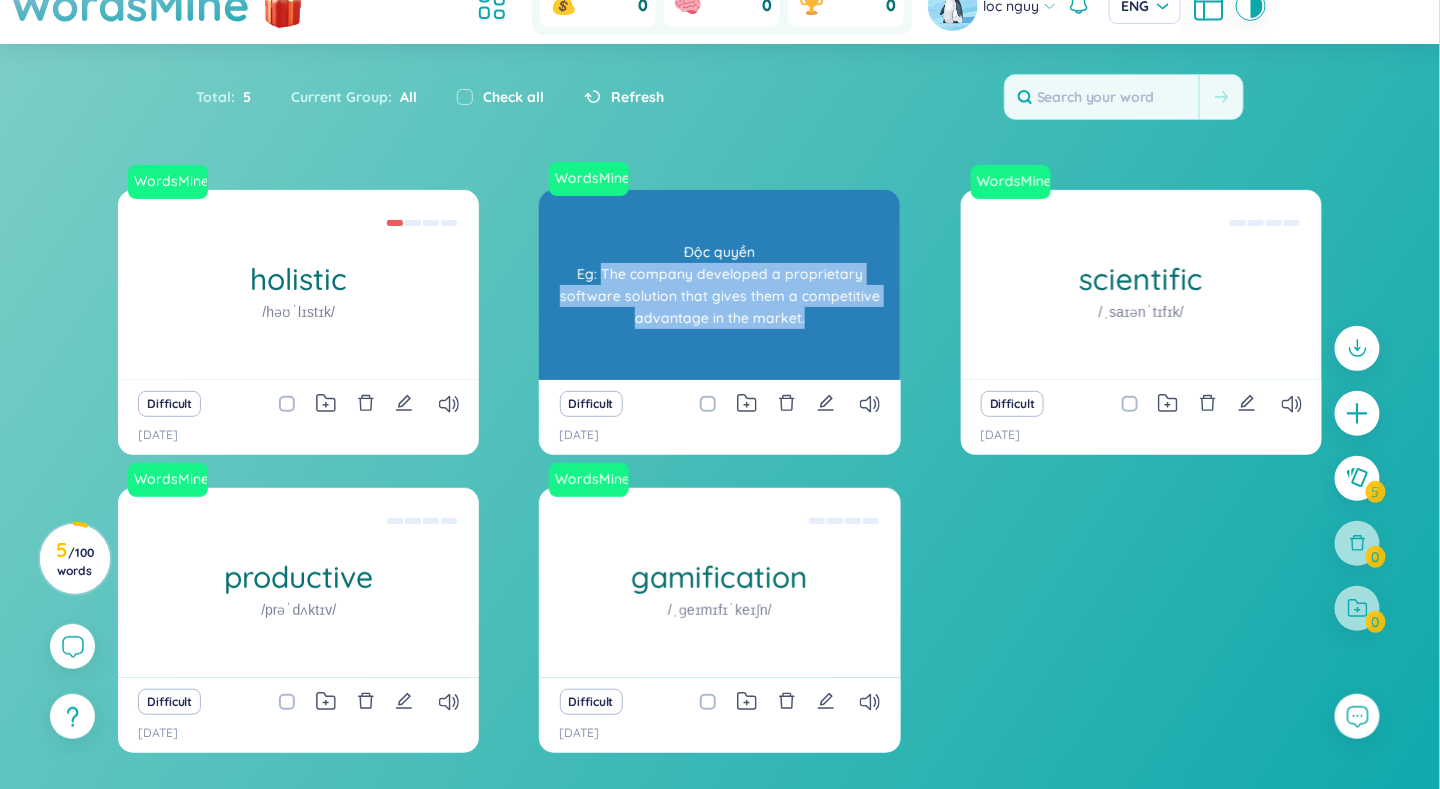 scroll, scrollTop: 100, scrollLeft: 0, axis: vertical 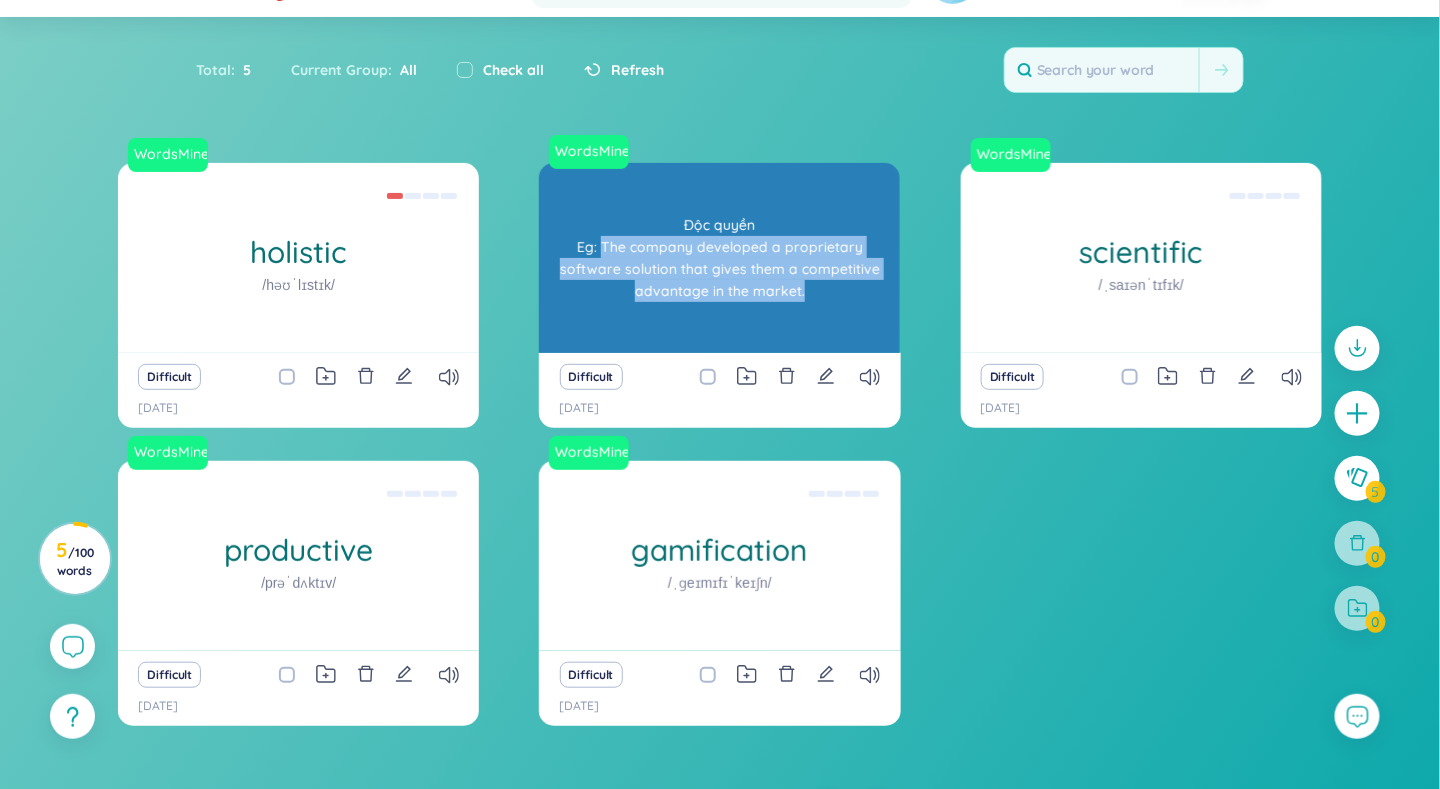 click on "Độc quyền
Eg: The company developed a proprietary software solution that gives them a competitive advantage in the market." at bounding box center (719, 258) 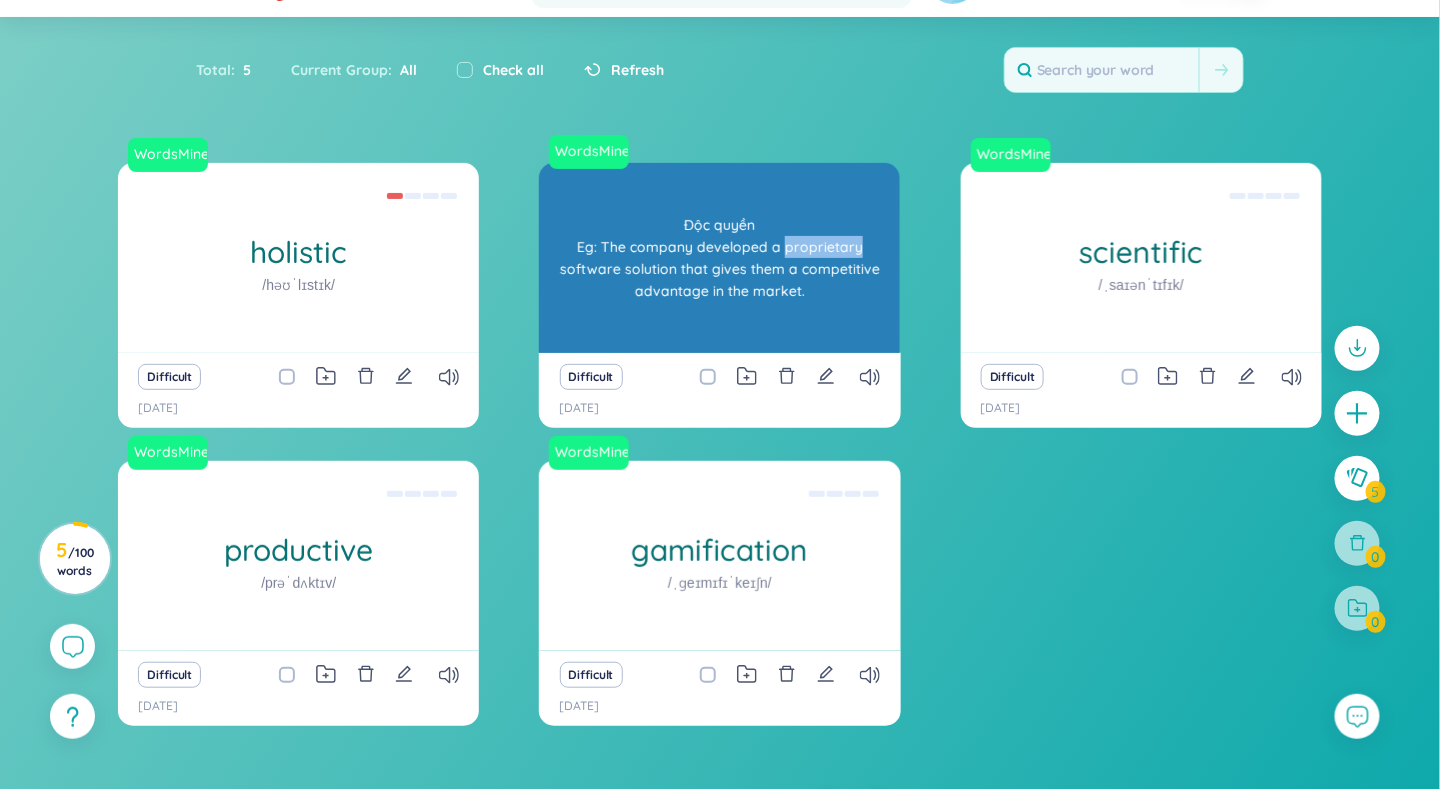 drag, startPoint x: 752, startPoint y: 247, endPoint x: 827, endPoint y: 247, distance: 75 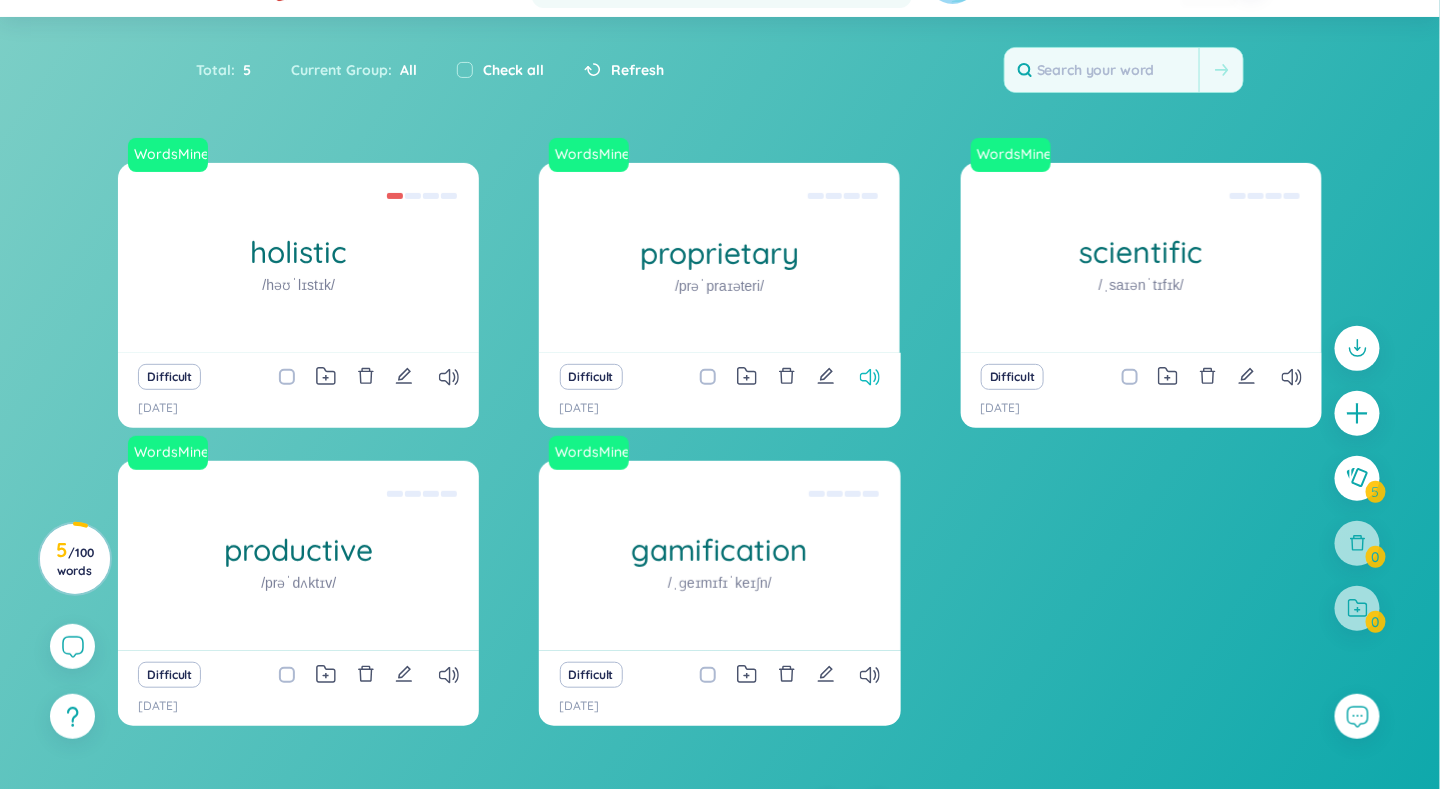 drag, startPoint x: 827, startPoint y: 247, endPoint x: 877, endPoint y: 380, distance: 142.088 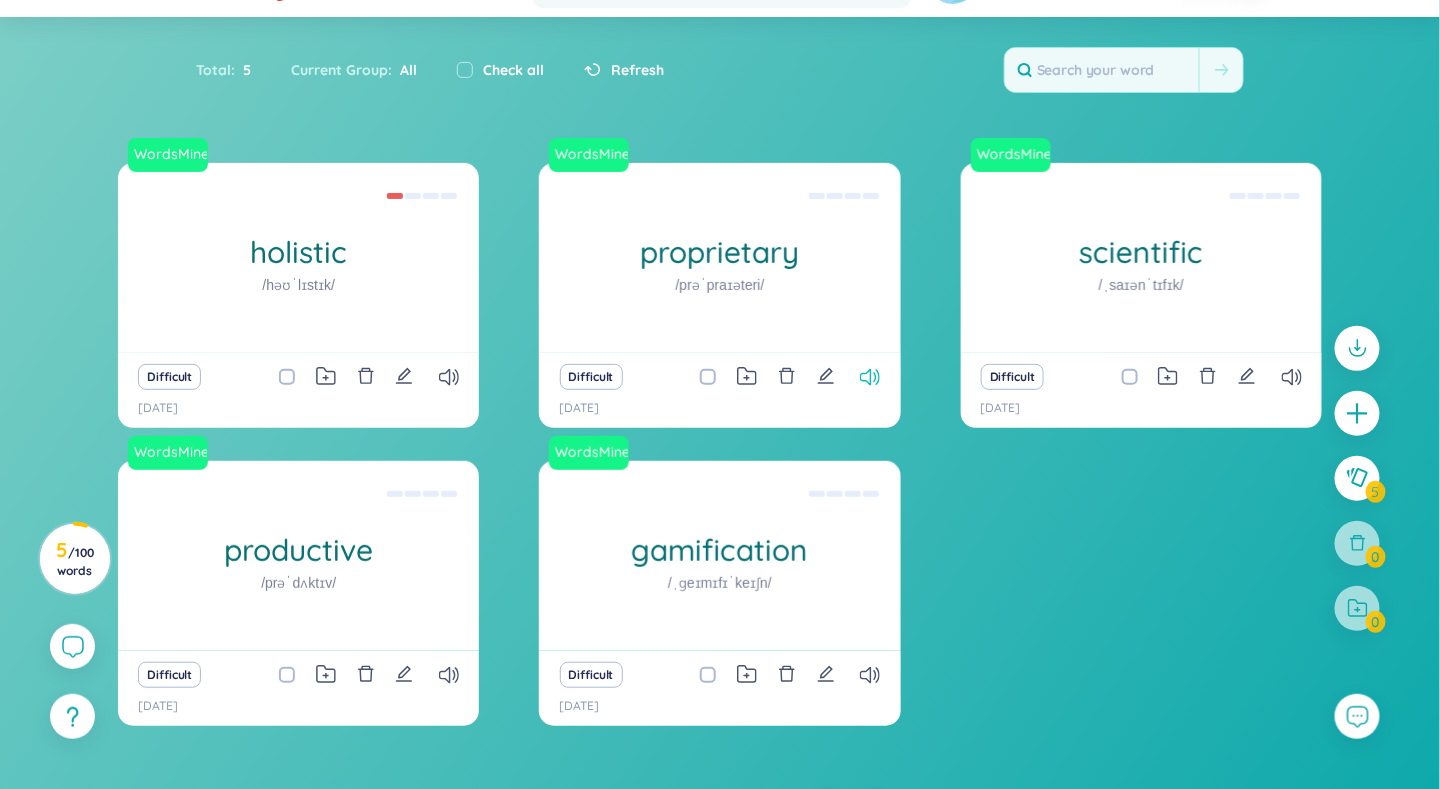 click 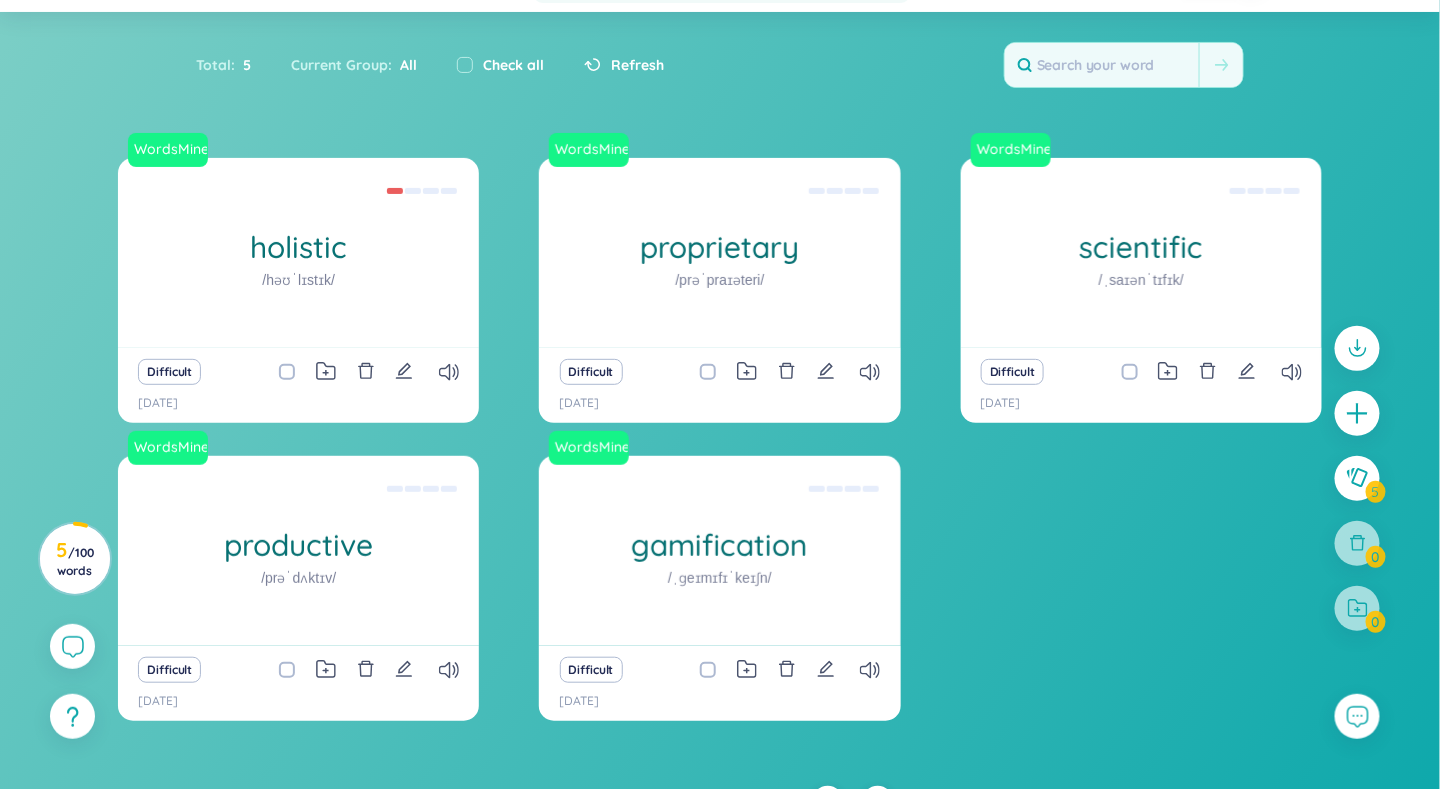 scroll, scrollTop: 140, scrollLeft: 0, axis: vertical 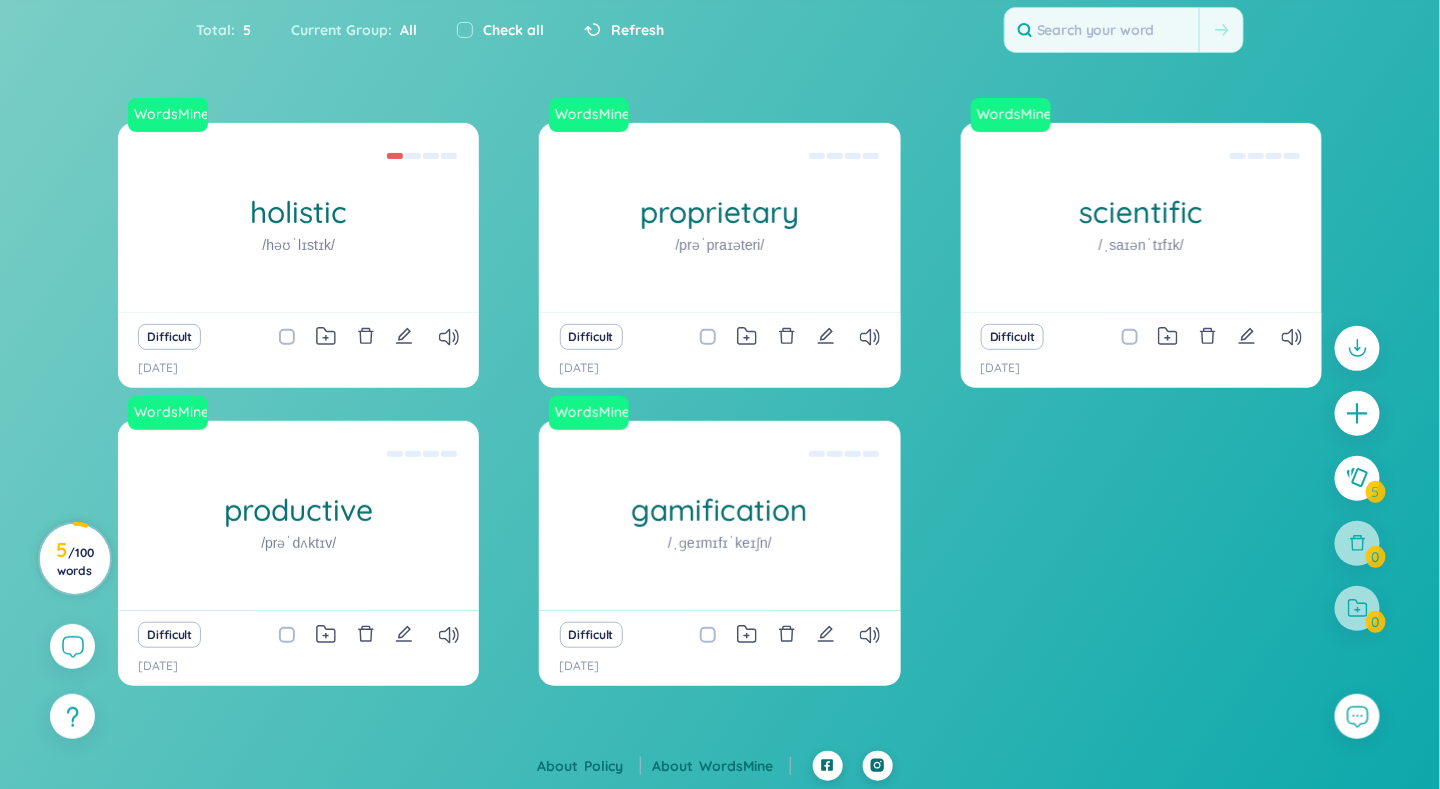 click on "/ 100   words" at bounding box center [75, 561] 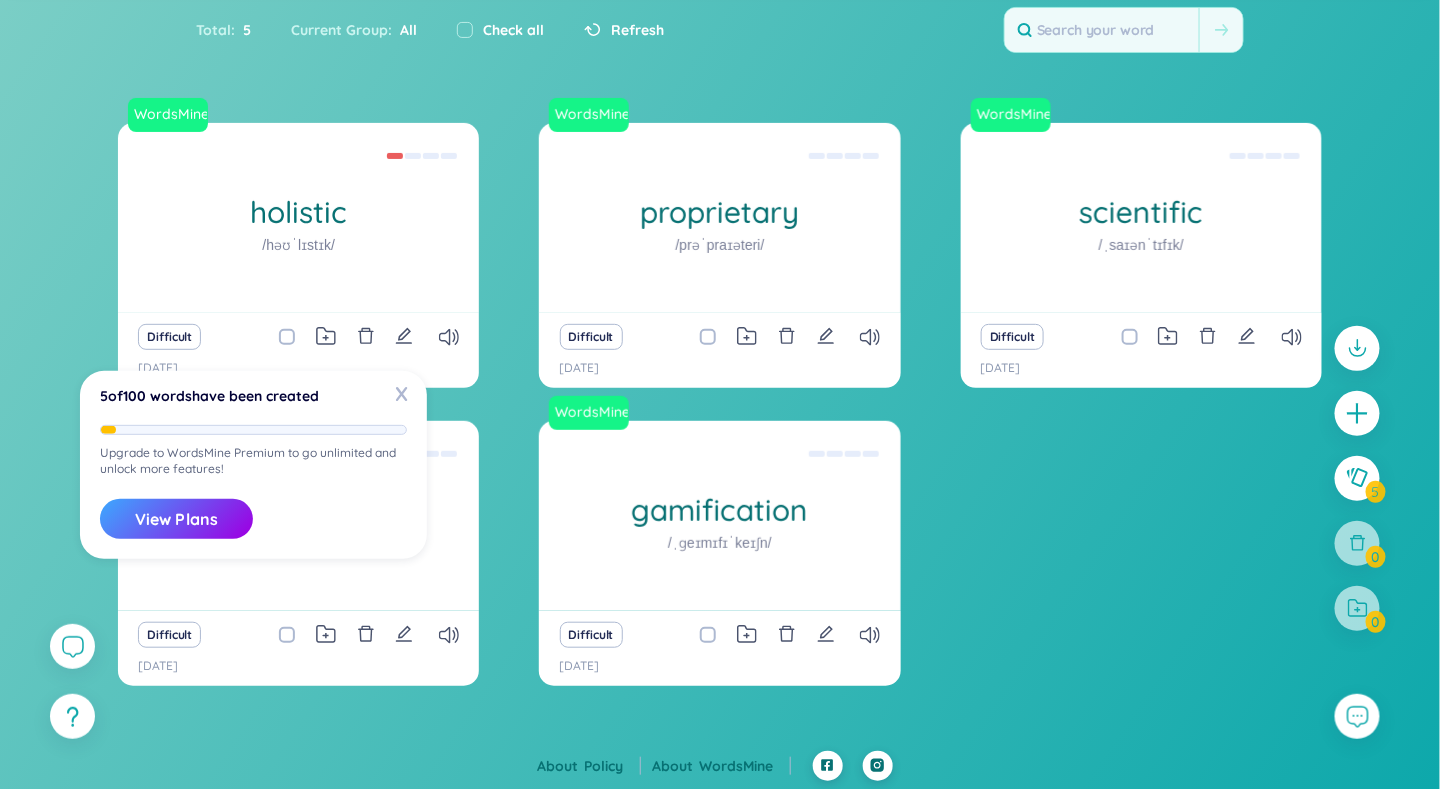 click on "WordsMine holistic /həʊˈlɪstɪk/ Toàn diện
Eg: The holistic approach to healthcare takes into account the physical, mental, and emotional well-being of an individual. Difficult [DATE] WordsMine proprietary /prəˈpraɪəteri/ Độc quyền
Eg: The company developed a proprietary software solution that gives them a competitive advantage in the market. Difficult [DATE] WordsMine scientific /ˌsaɪənˈtɪfɪk/ Có tính khoa học
Eg: The scientist conducted a series of scientific experiments to test the hypothesis and gather empirical evidence. Difficult [DATE] WordsMine productive /prəˈdʌktɪv/ Đạt hiệu xuât, hiệu quả
Eg: She developed a productive routine that allowed her to complete her tasks efficiently and meet all her deadlines. Difficult [DATE] WordsMine gamification /ˌɡeɪmɪfɪˈkeɪʃn/ Trò chơi hóa
Eg: The fitness app uses gamification to motivate users to exercise by awarding points and unlocking achievements for their progress. Difficult [DATE]" at bounding box center (720, 417) 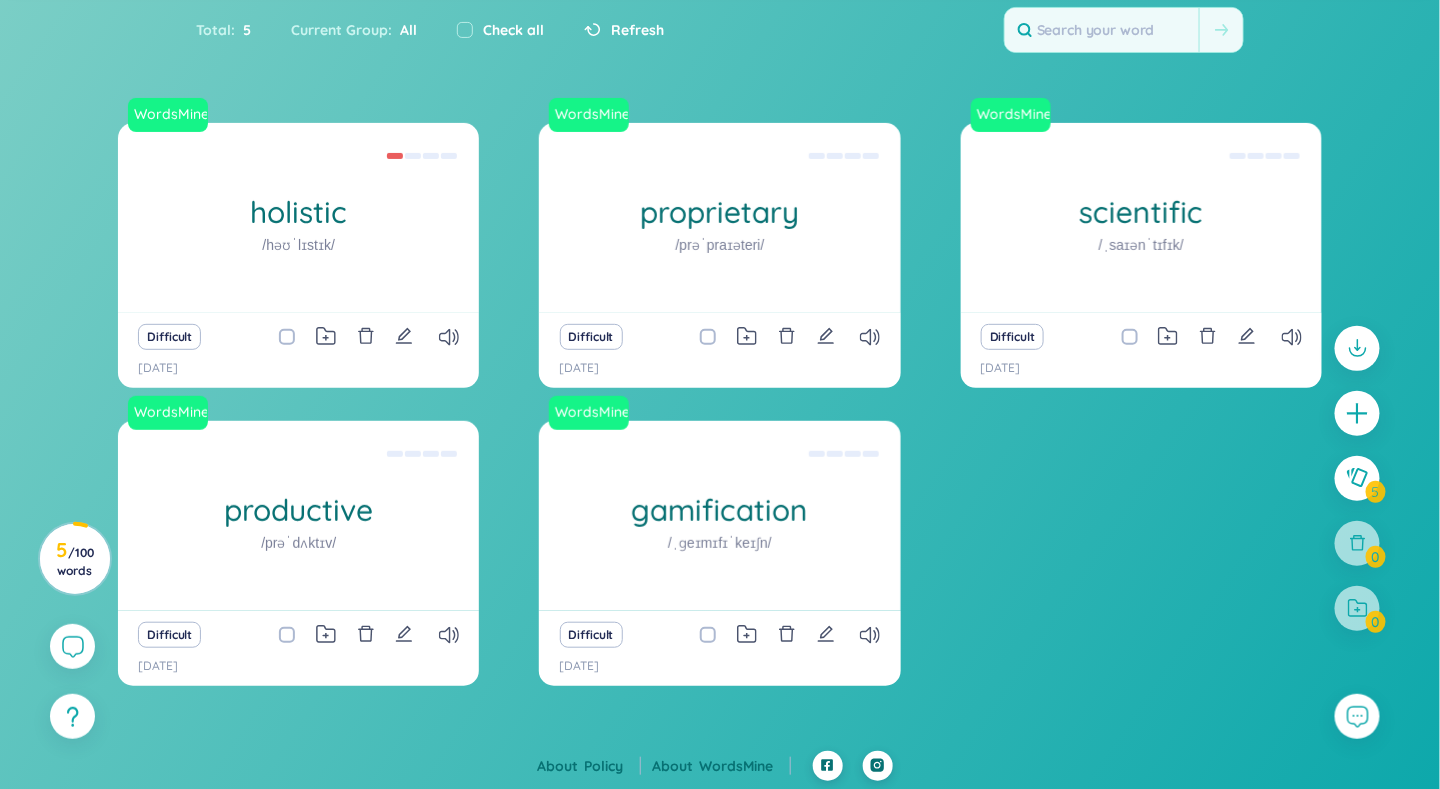 scroll, scrollTop: 0, scrollLeft: 0, axis: both 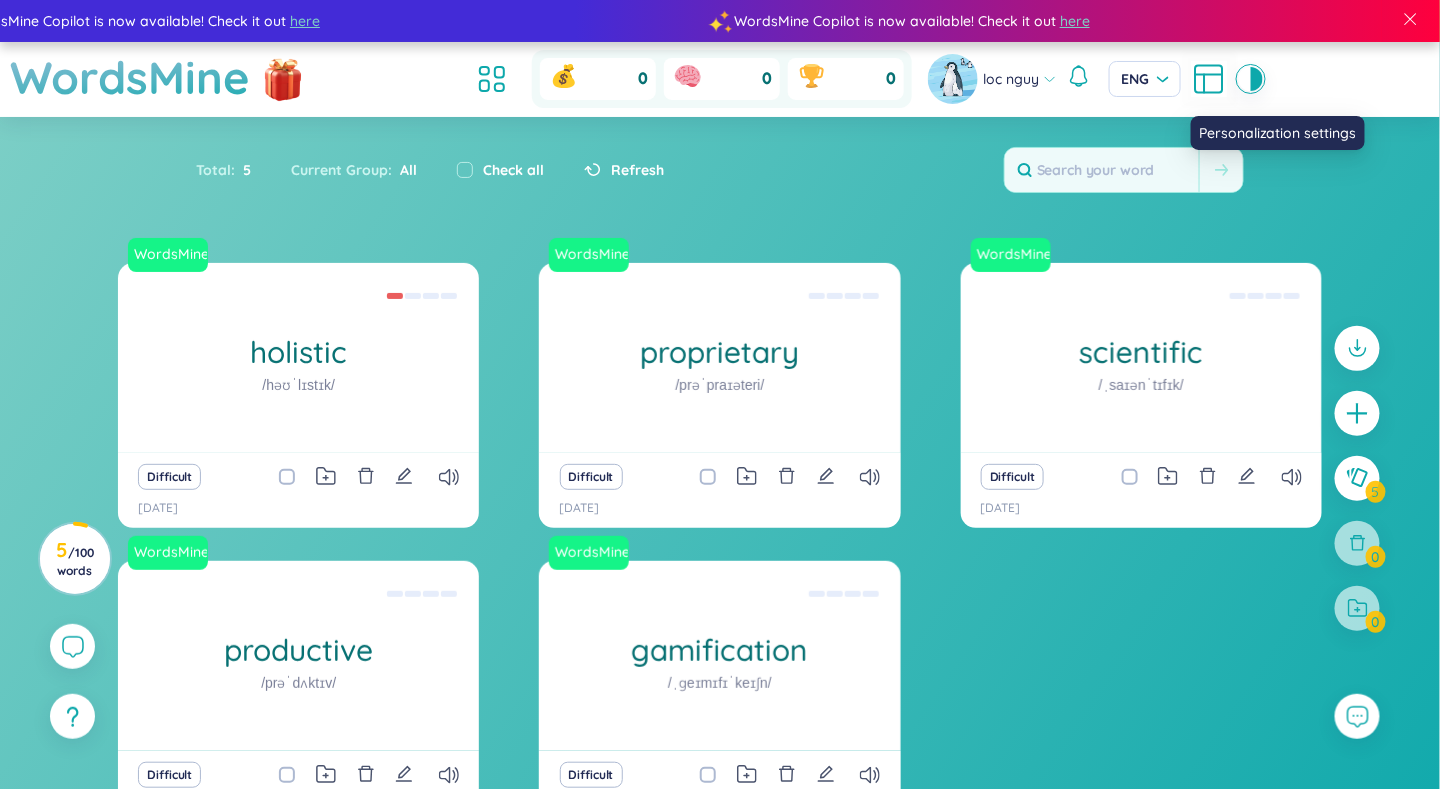 click 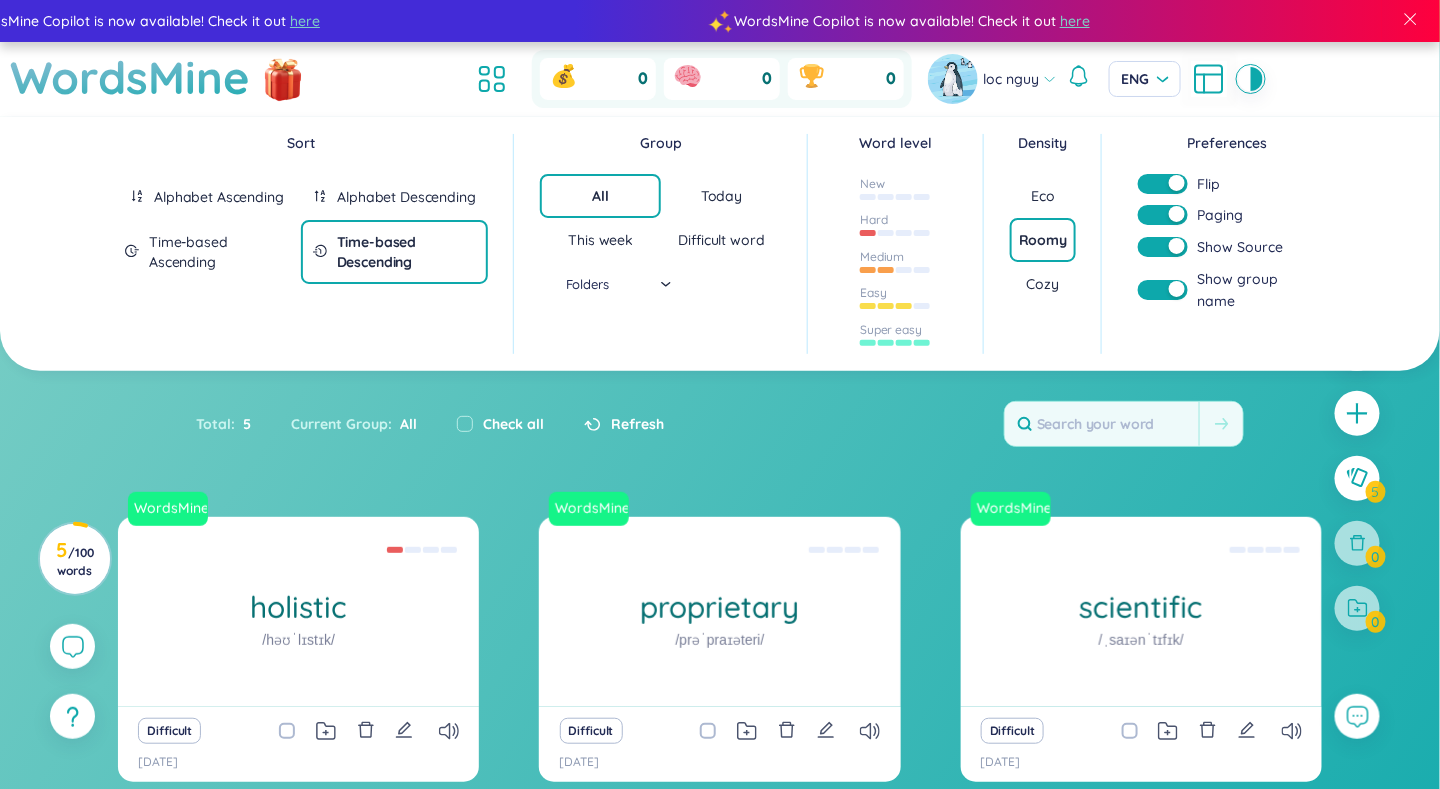 click at bounding box center (1163, 184) 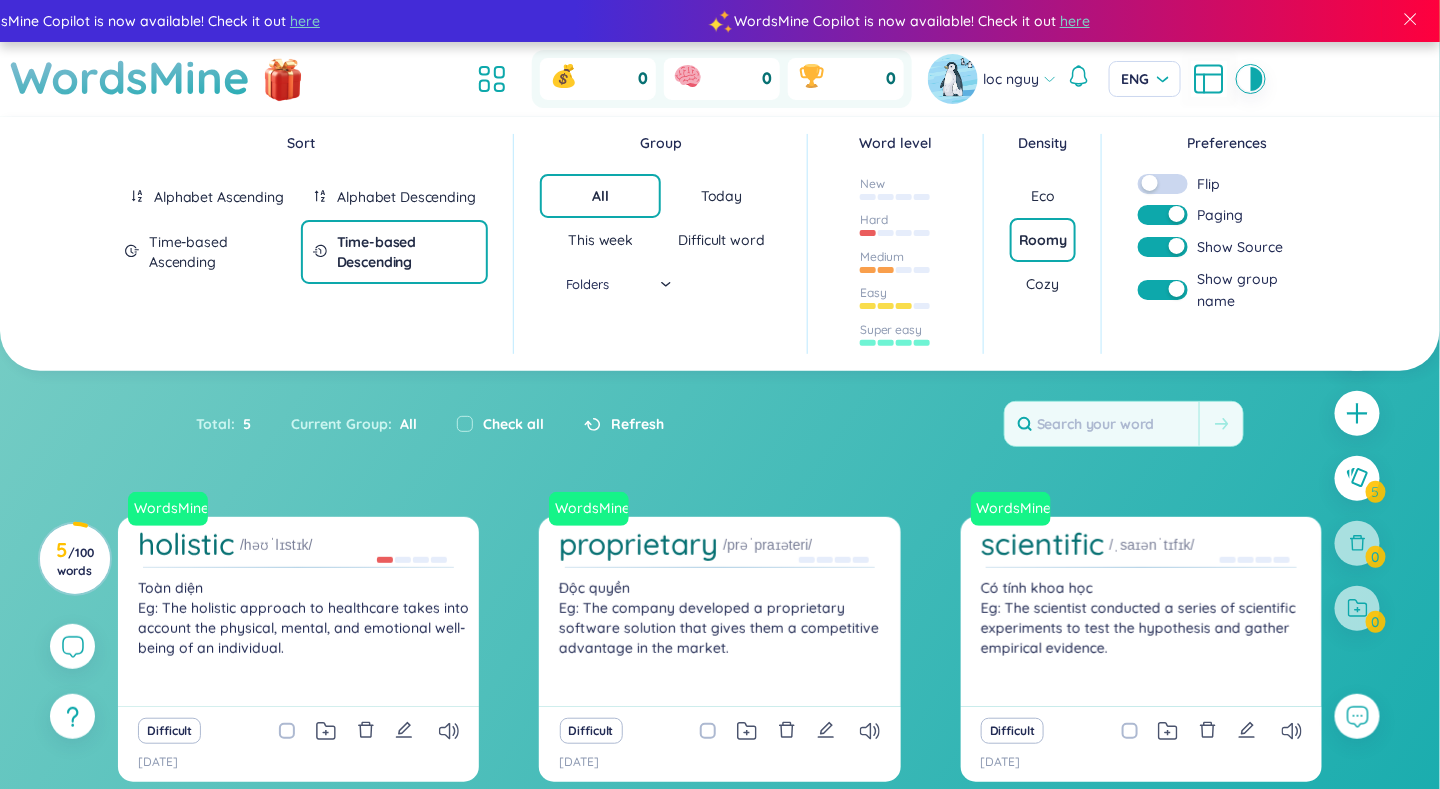 click at bounding box center (1150, 183) 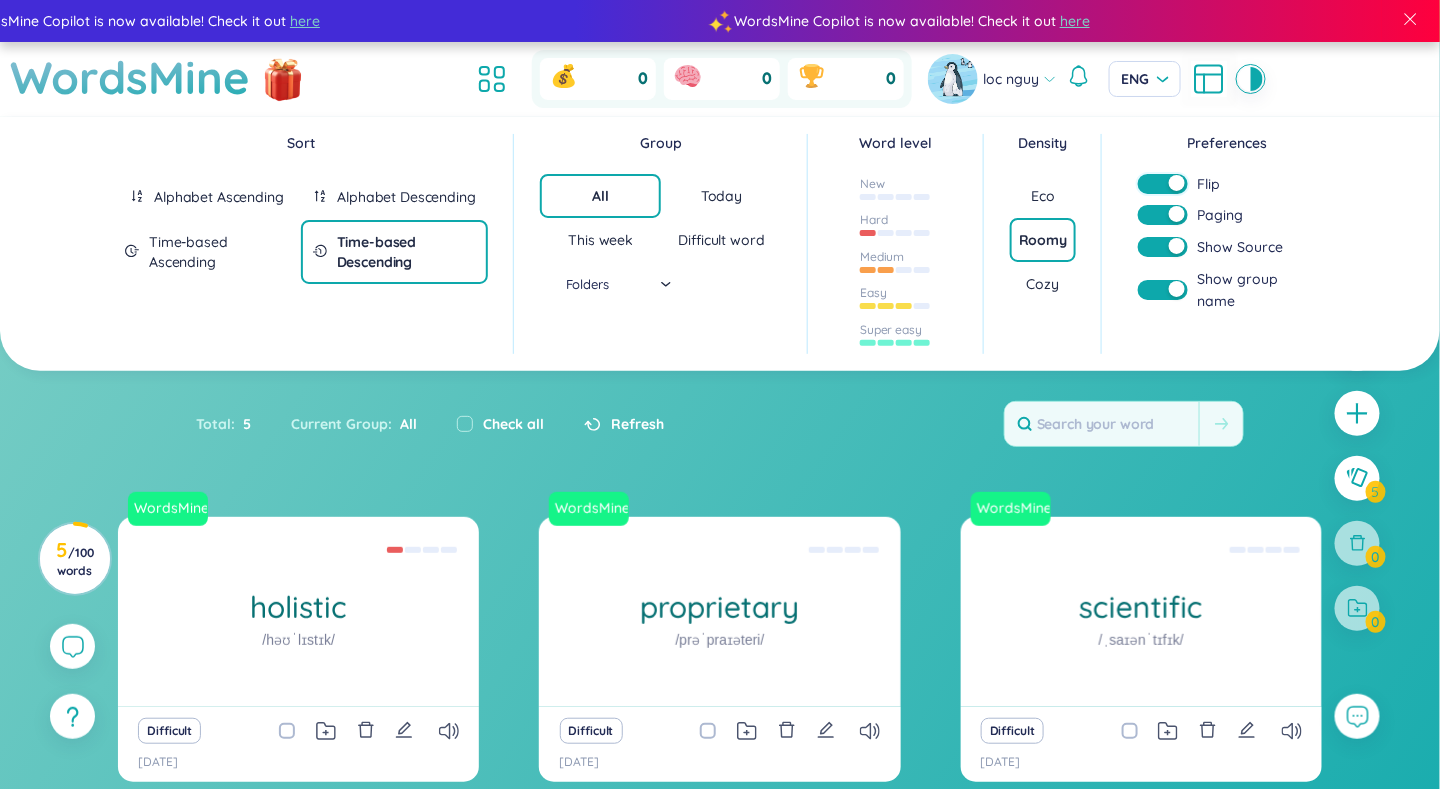 click at bounding box center [1163, 184] 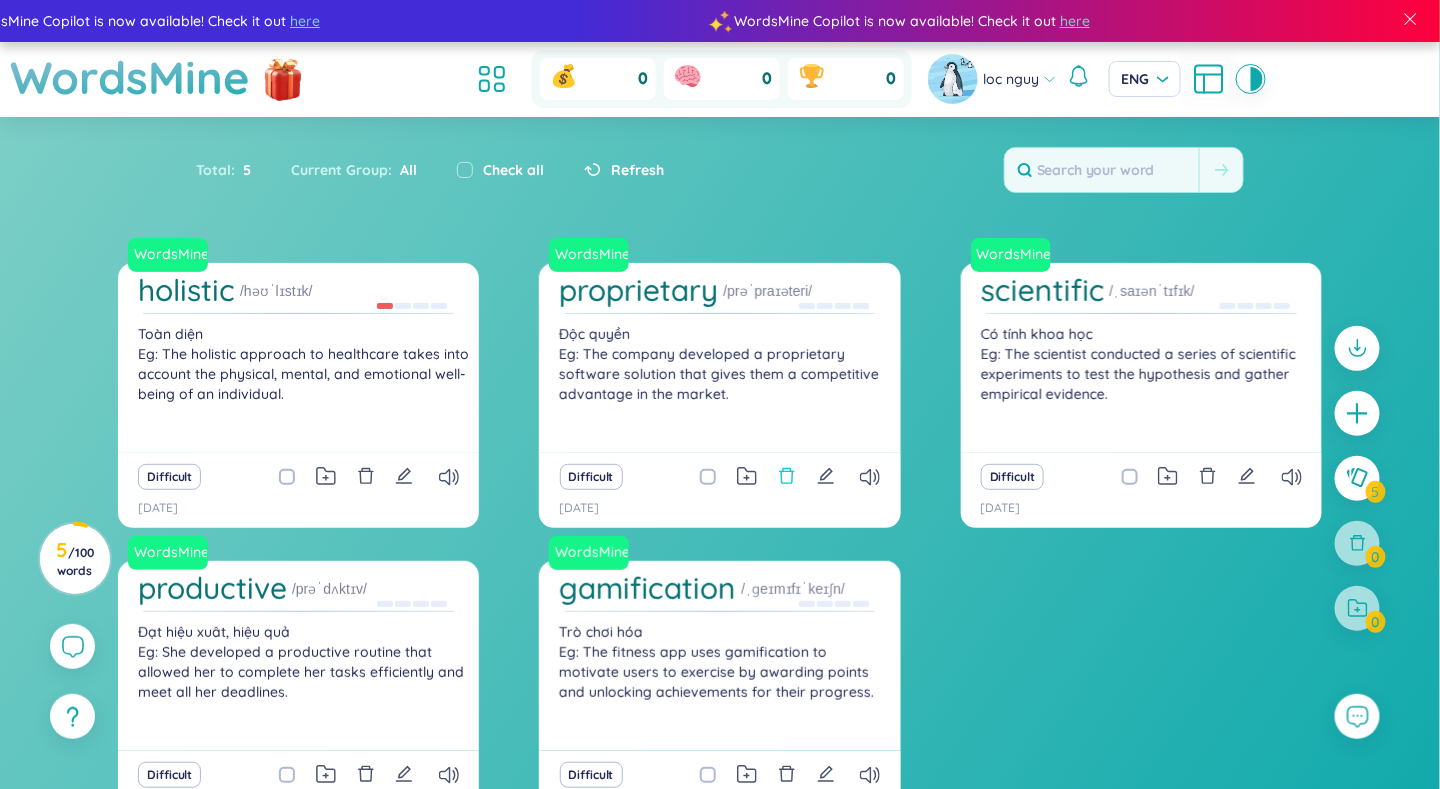 click on "Sort Alphabet Ascending Alphabet Descending Time-based Ascending Time-based Descending Group All Today This week Difficult word Folders Word level New Hard Medium Easy Super easy Density Eco Roomy Cozy Preferences Flip Paging Show Source Show group name Looks like you don't have extension installed! In order for WordsMine to work, you'll need to add the WordsMine extension to your browser.   Download WordsMine for free Total :       5 Current Group :     All Check all   Refresh WordsMine holistic /həʊˈlɪstɪk/ Toàn diện
Eg: The holistic approach to healthcare takes into account the physical, mental, and emotional well-being of an individual. Difficult [DATE] WordsMine proprietary /prəˈpraɪəteri/ Độc quyền
Eg: The company developed a proprietary software solution that gives them a competitive advantage in the market. Difficult [DATE] WordsMine scientific /ˌsaɪənˈtɪfɪk/ Difficult [DATE] WordsMine productive /prəˈdʌktɪv/ Difficult [DATE] WordsMine gamification Difficult 5 /" at bounding box center (720, 504) 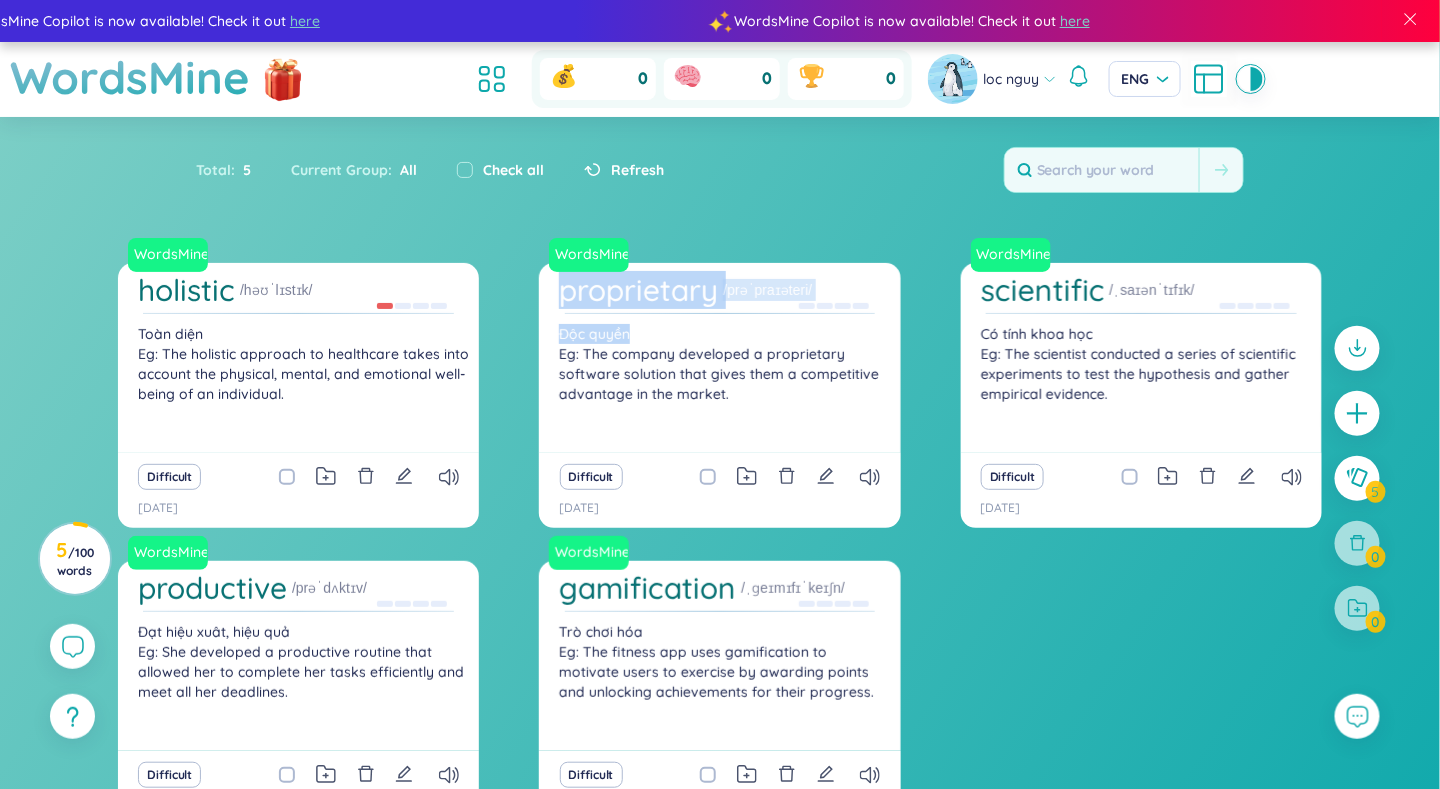 drag, startPoint x: 534, startPoint y: 325, endPoint x: 522, endPoint y: 325, distance: 12 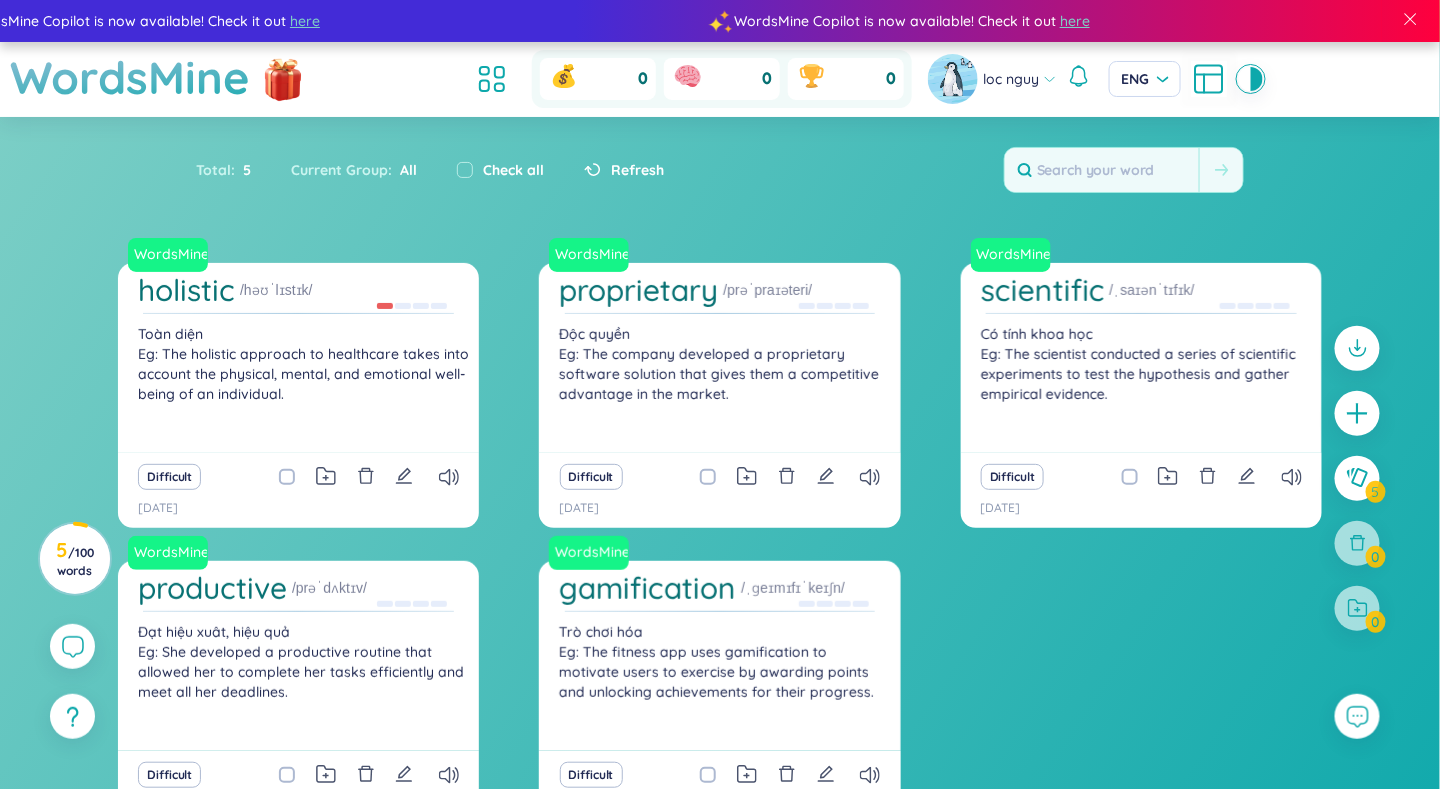 click on "Toàn diện
Eg: The holistic approach to healthcare takes into account the physical, mental, and emotional well-being of an individual." at bounding box center (298, 388) 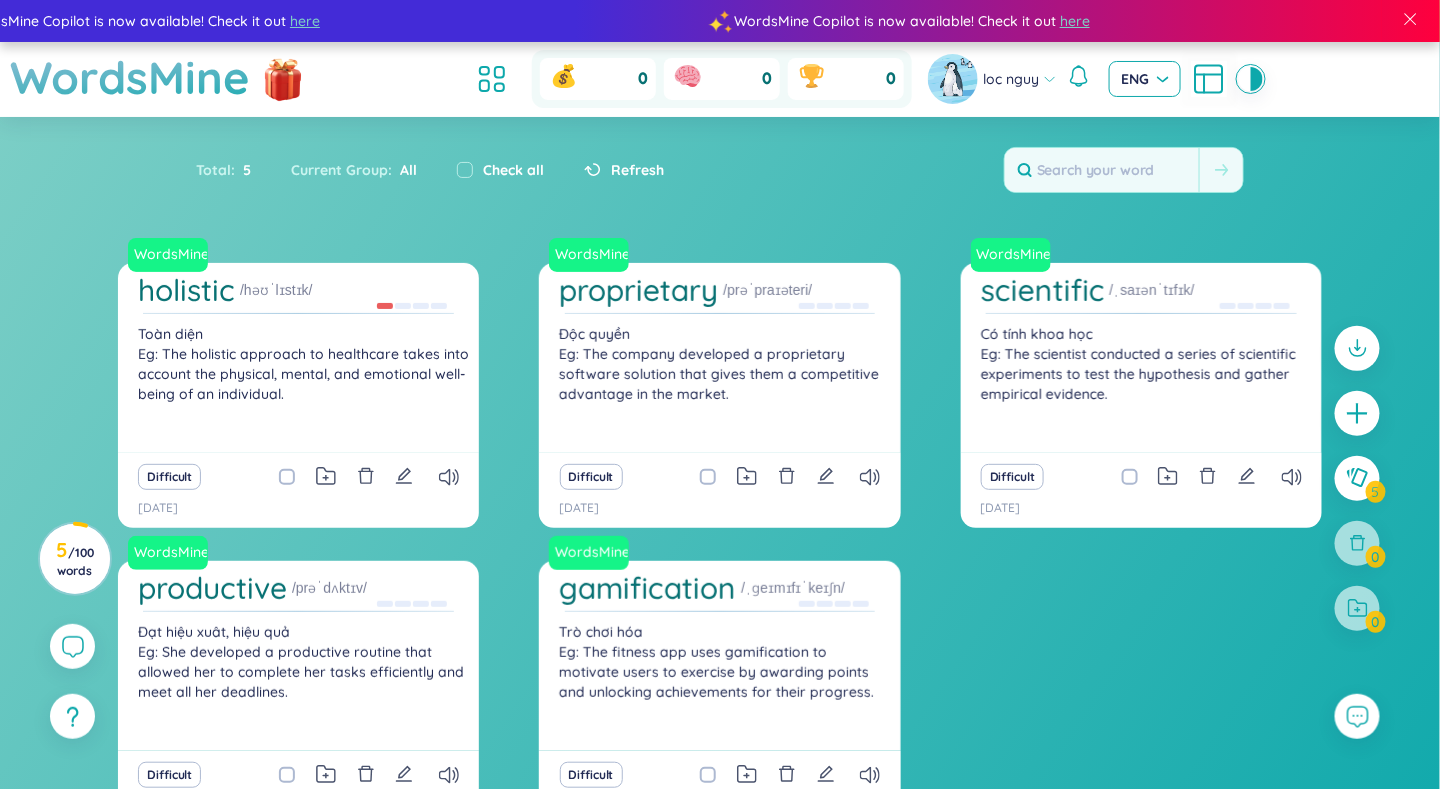 click on "ENG" at bounding box center (1145, 79) 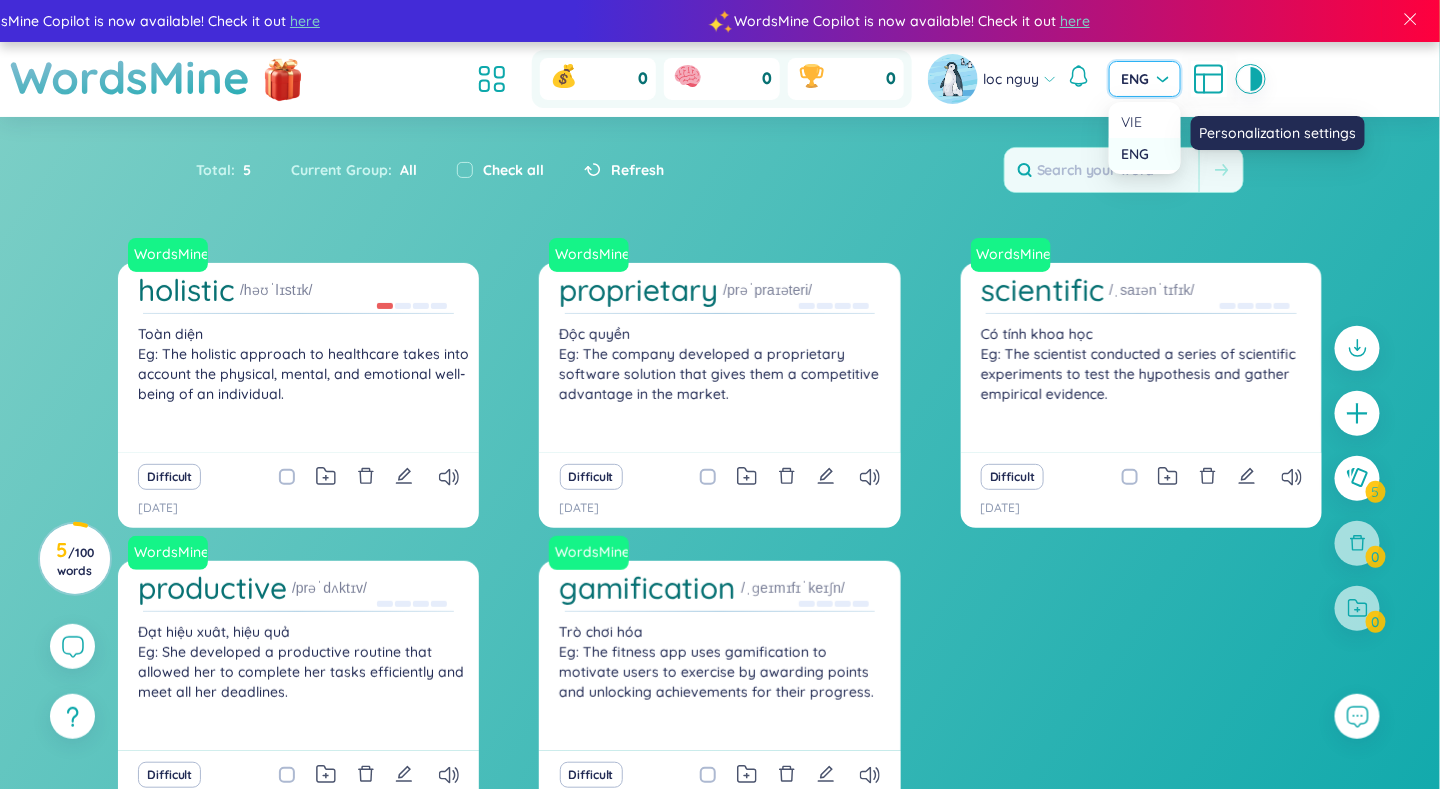 click 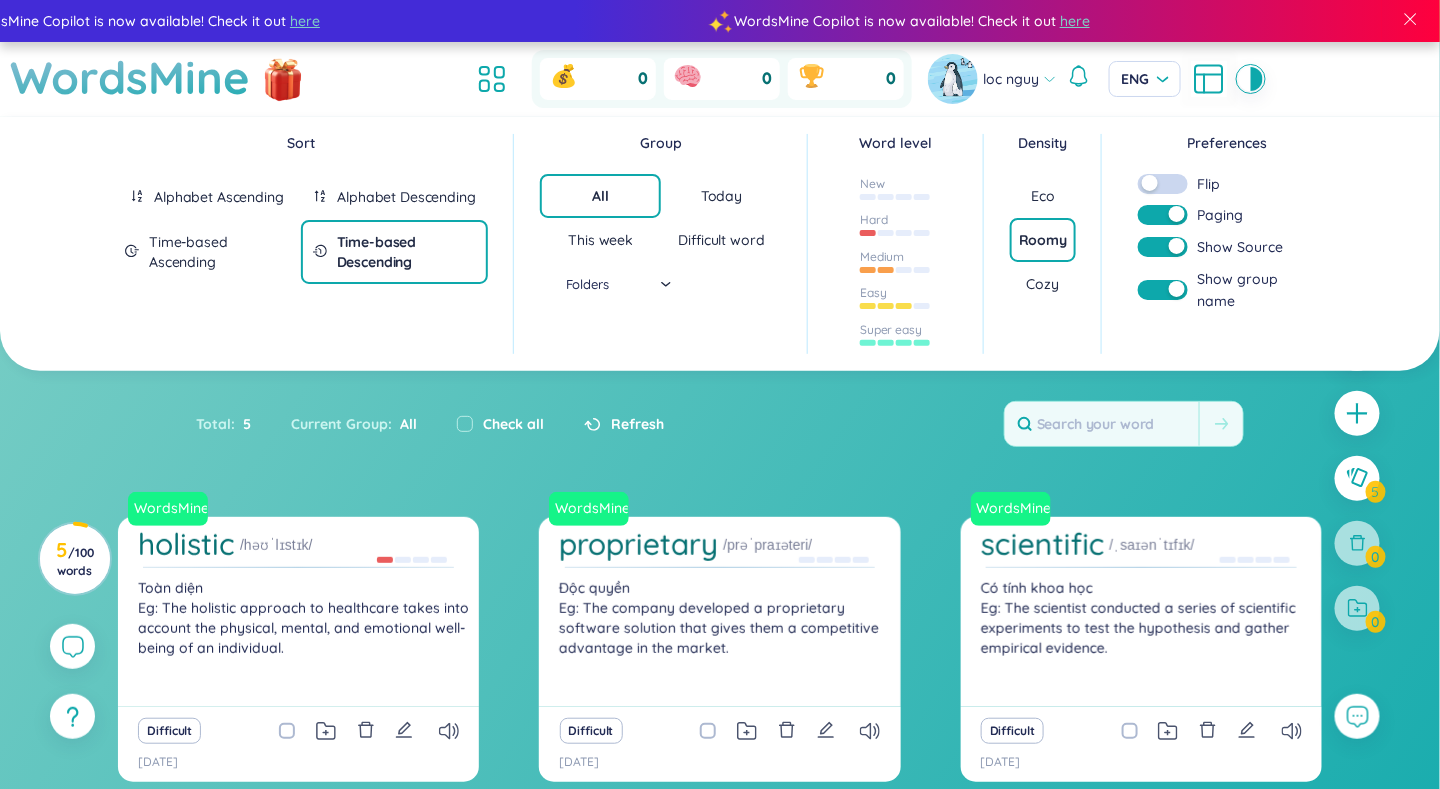 click on "Alphabet Ascending" at bounding box center (218, 197) 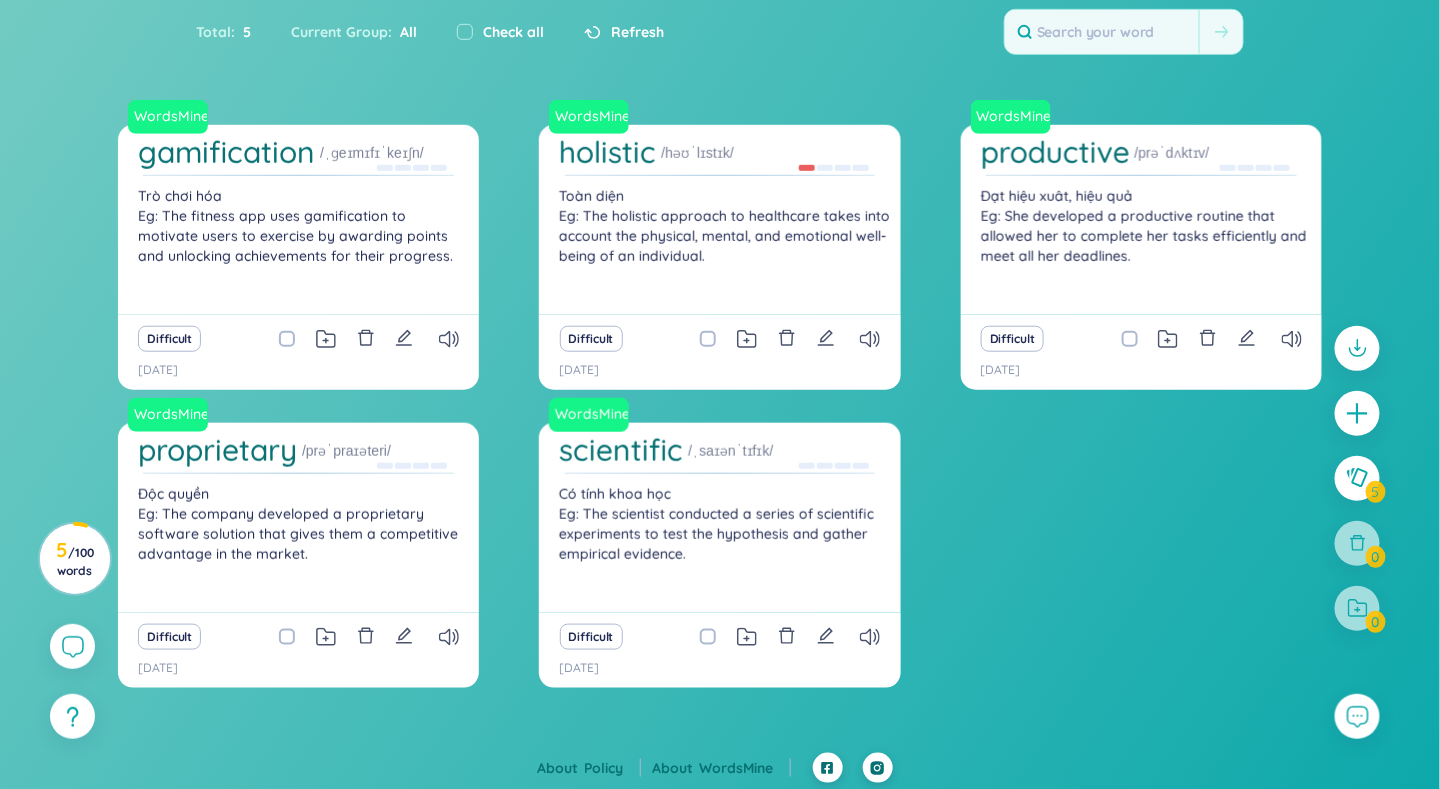 click on "WordsMine gamification /ˌɡeɪmɪfɪˈkeɪʃn/ Trò chơi hóa
Eg: The fitness app uses gamification to motivate users to exercise by awarding points and unlocking achievements for their progress. Difficult [DATE] WordsMine holistic /həʊˈlɪstɪk/ Toàn diện
Eg: The holistic approach to healthcare takes into account the physical, mental, and emotional well-being of an individual. Difficult [DATE] WordsMine productive /prəˈdʌktɪv/ Đạt hiệu xuât, hiệu quả
Eg: She developed a productive routine that allowed her to complete her tasks efficiently and meet all her deadlines. Difficult [DATE] WordsMine proprietary /prəˈpraɪəteri/ Độc quyền
Eg: The company developed a proprietary software solution that gives them a competitive advantage in the market. Difficult [DATE] WordsMine scientific /ˌsaɪənˈtɪfɪk/ Có tính khoa học
Eg: The scientist conducted a series of scientific experiments to test the hypothesis and gather empirical evidence. Difficult [DATE]" at bounding box center [720, 419] 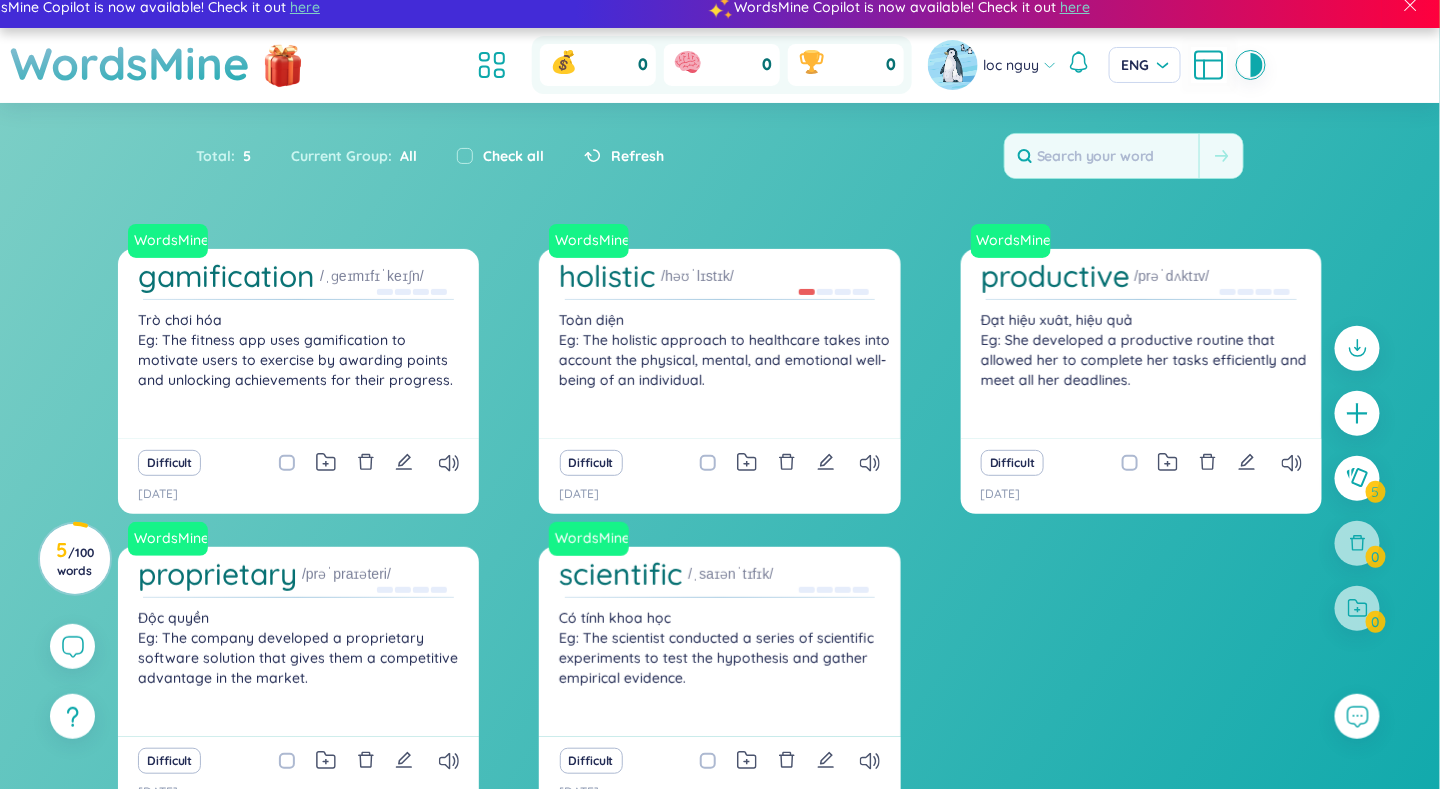 scroll, scrollTop: 0, scrollLeft: 0, axis: both 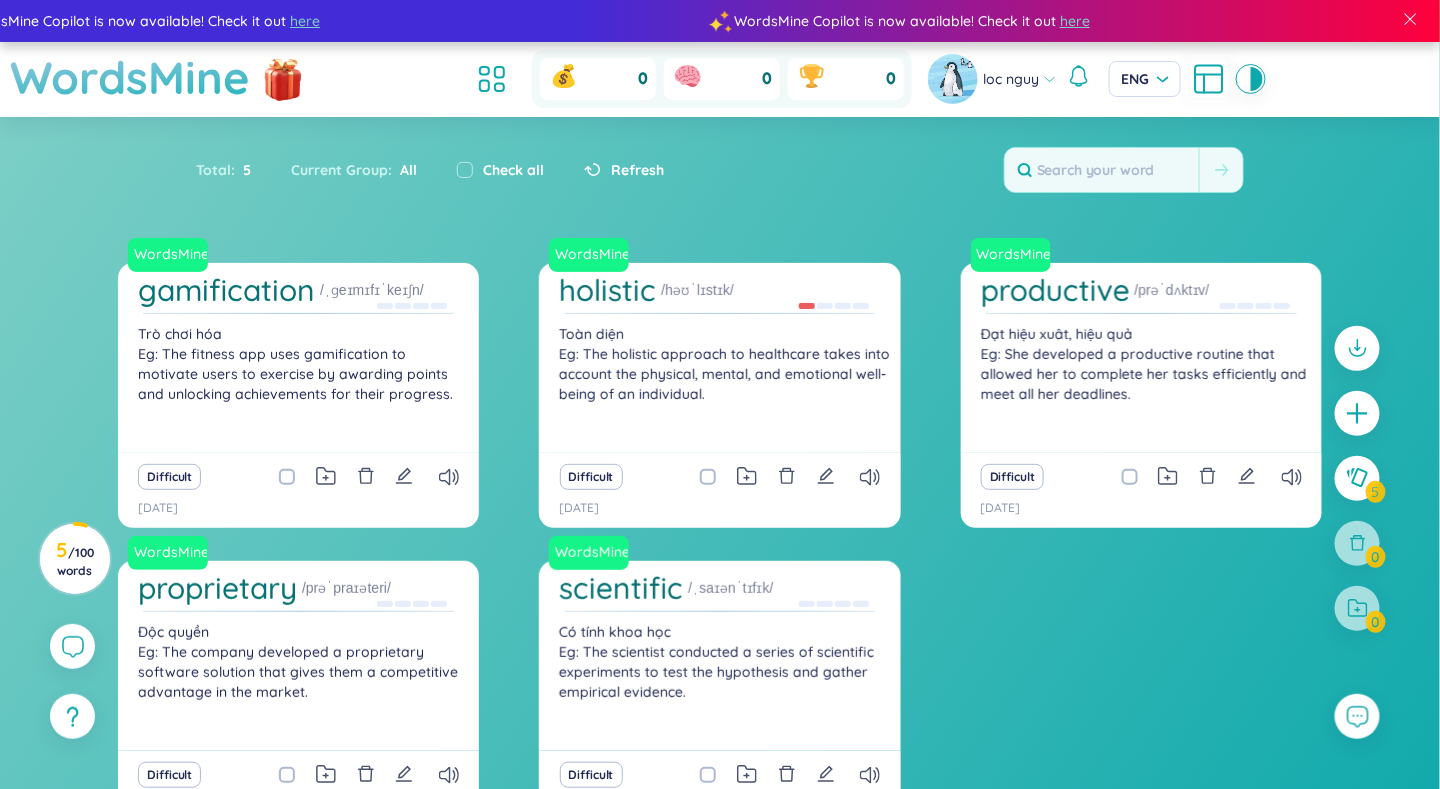click on "WordsMine" at bounding box center (130, 77) 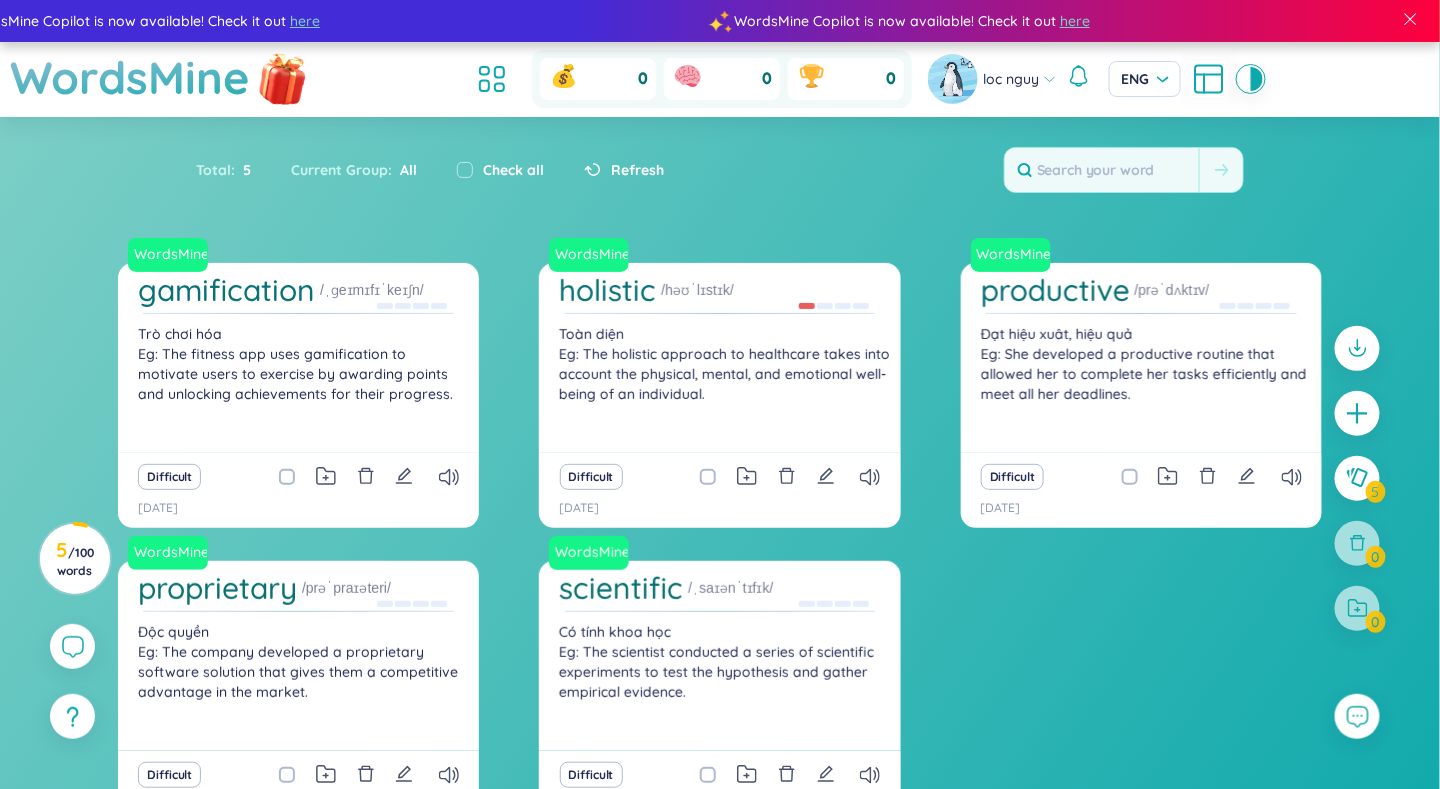 click at bounding box center (283, 79) 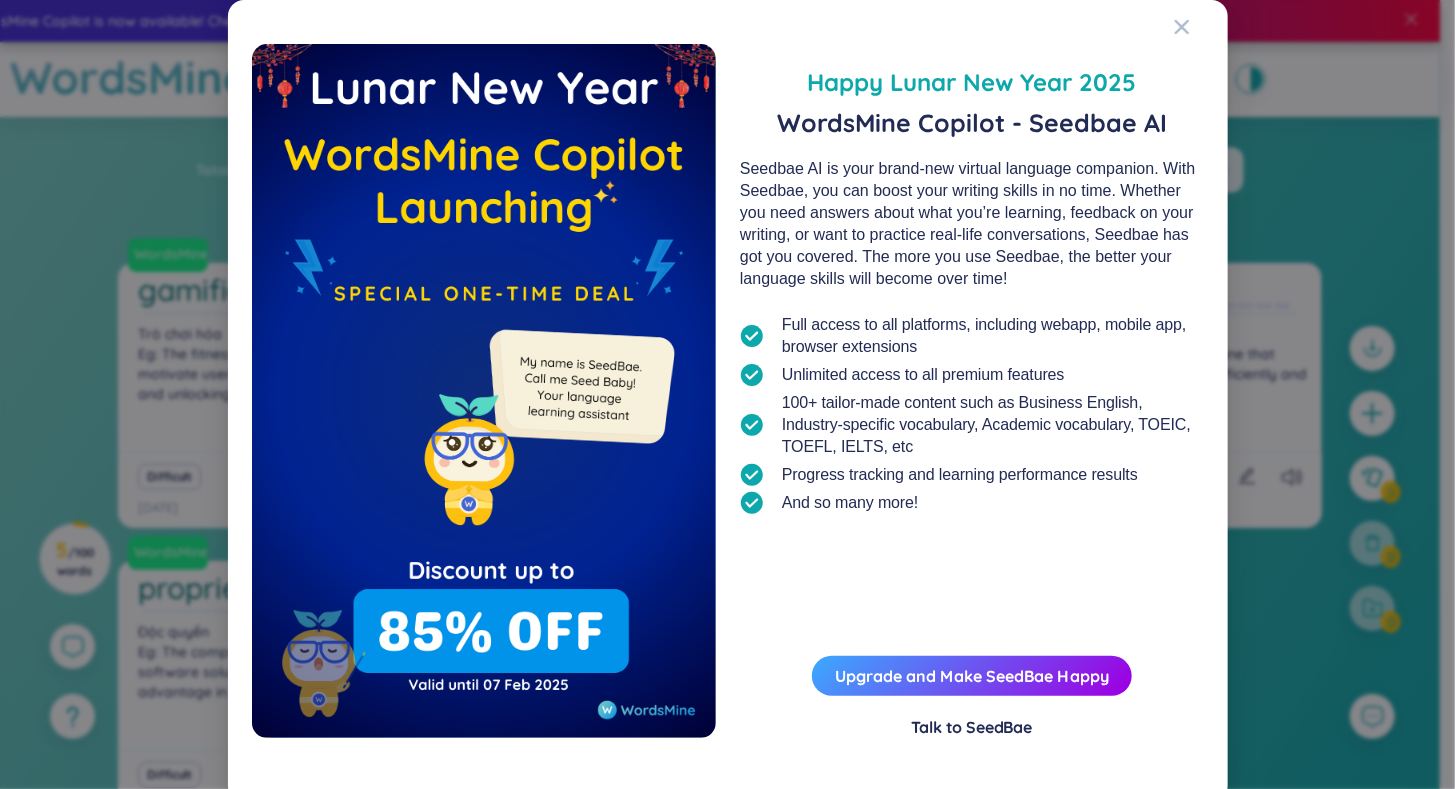 click on "Happy Lunar New Year [YEAR] WordsMine Copilot - Seedbae AI Seedbae AI is your brand-new virtual language companion. With Seedbae, you can boost your writing skills in no time. Whether you need answers about what you’re learning, feedback on your writing, or want to practice real-life conversations, Seedbae has got you covered. The more you use Seedbae, the better your language skills will become over time! Full access to all platforms, including webapp, mobile app, browser extensions Unlimited access to all premium features 100+ tailor-made content such as Business English, Industry-specific vocabulary, Academic vocabulary, TOEIC, TOEFL, IELTS, etc Progress tracking and learning performance results And so many more! Upgrade and Make SeedBae Happy Talk to SeedBae" at bounding box center (727, 394) 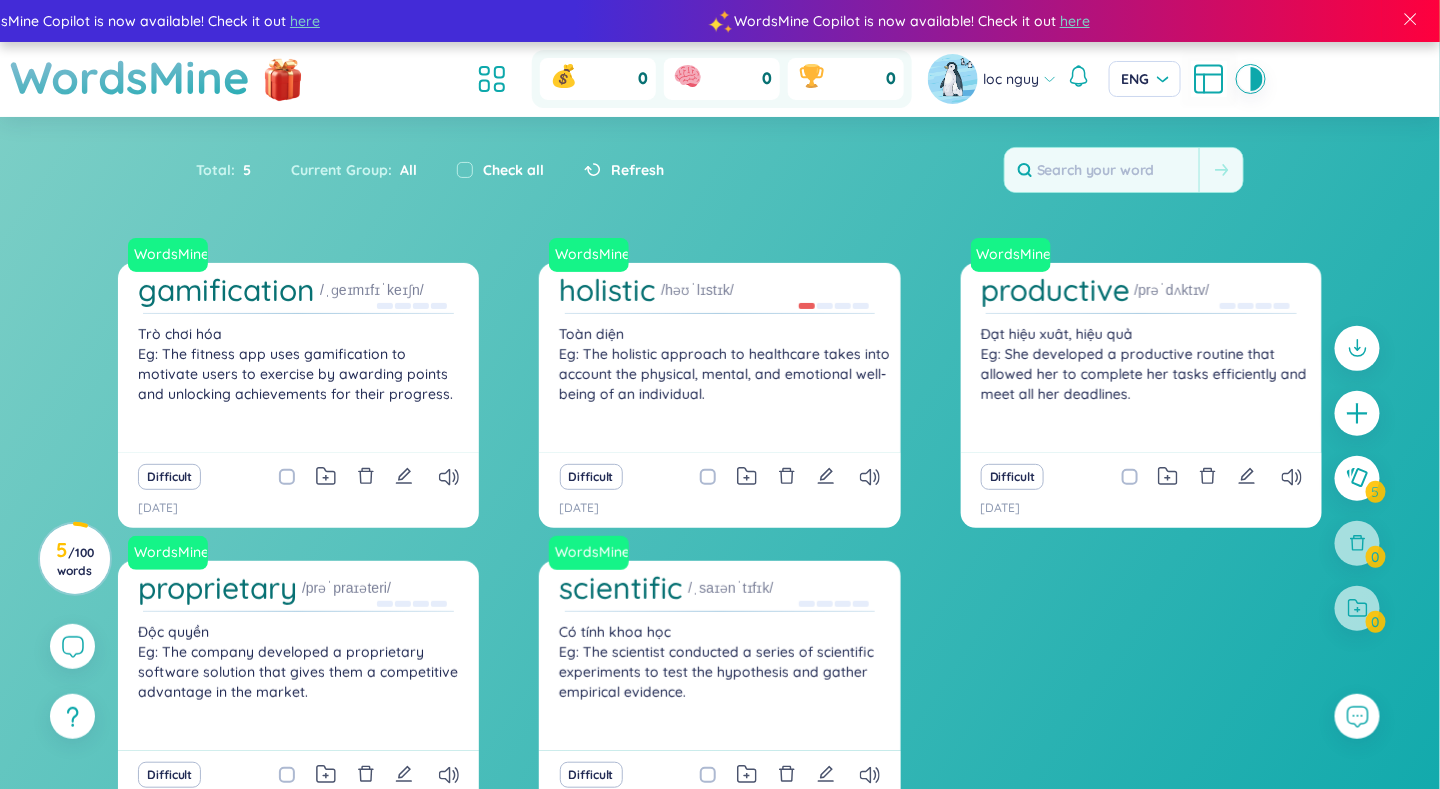 click at bounding box center (1257, 79) 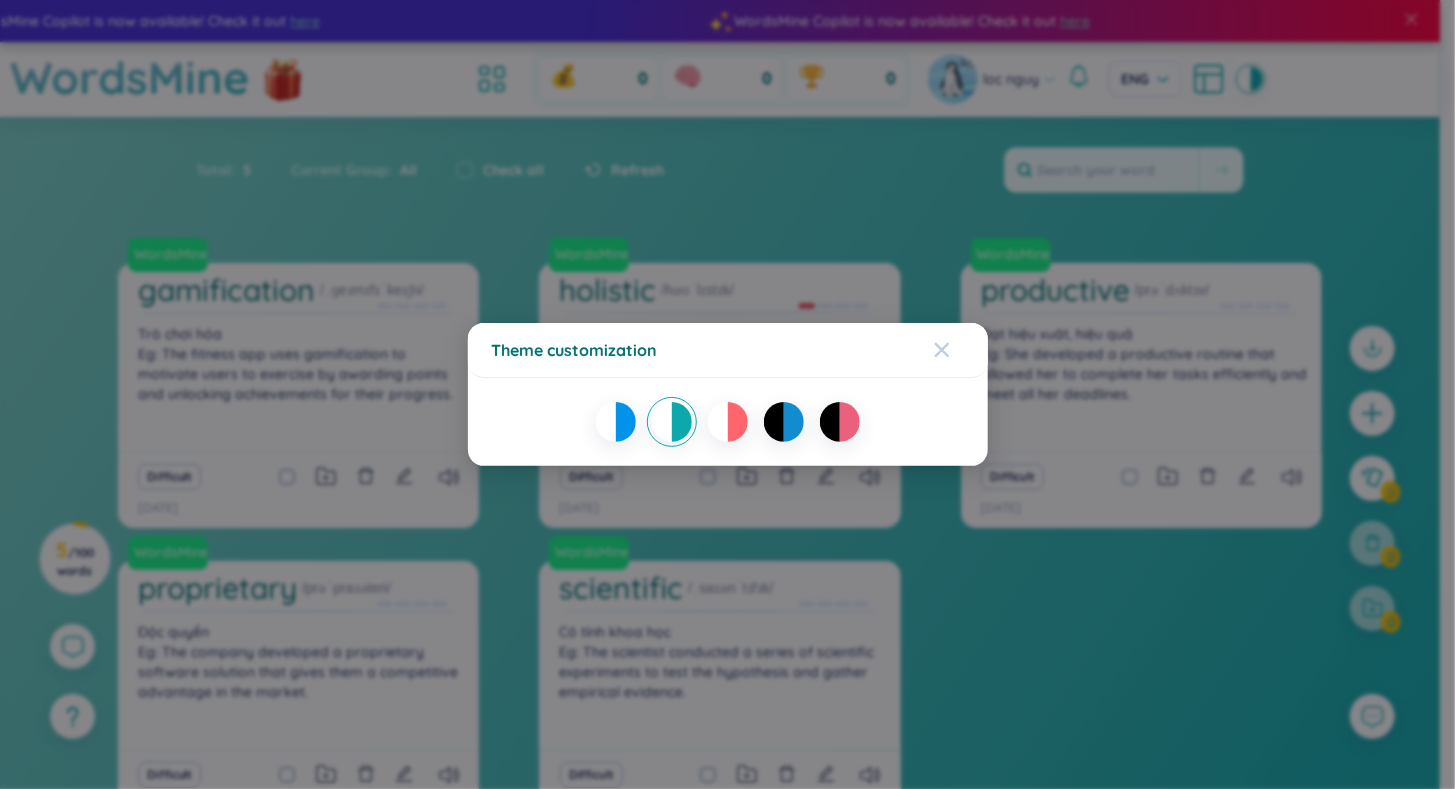 click at bounding box center [961, 350] 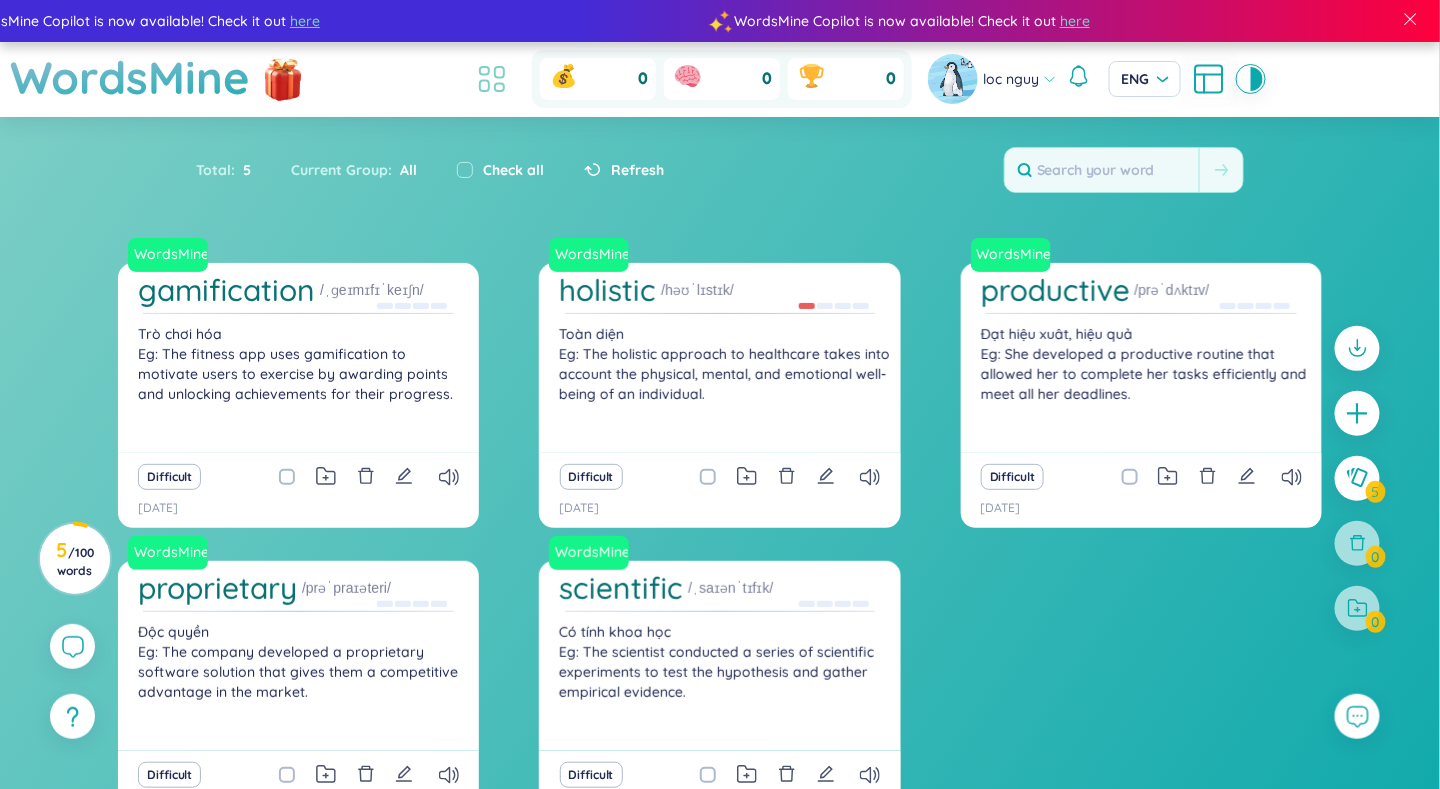 click 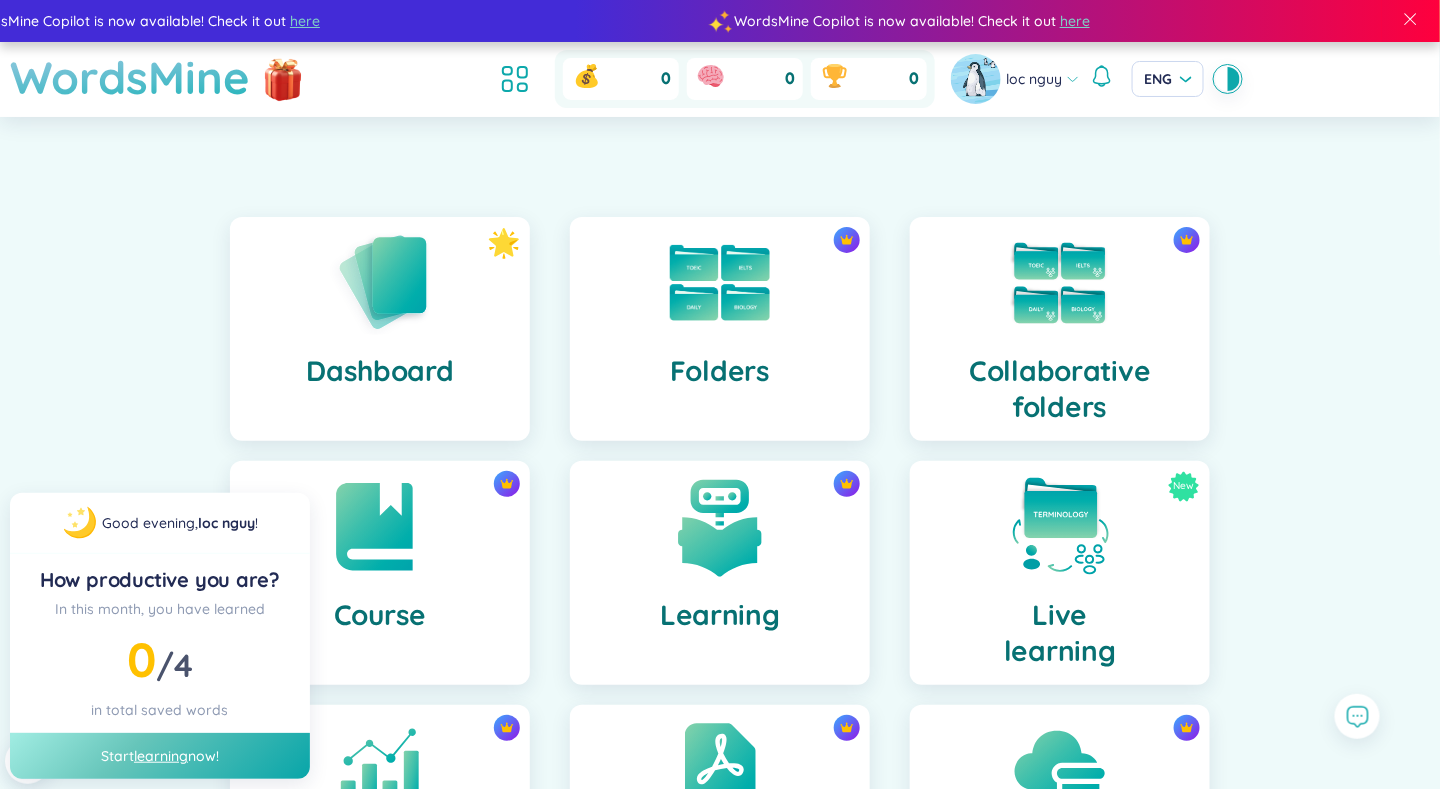 click on "WordsMine" at bounding box center (130, 77) 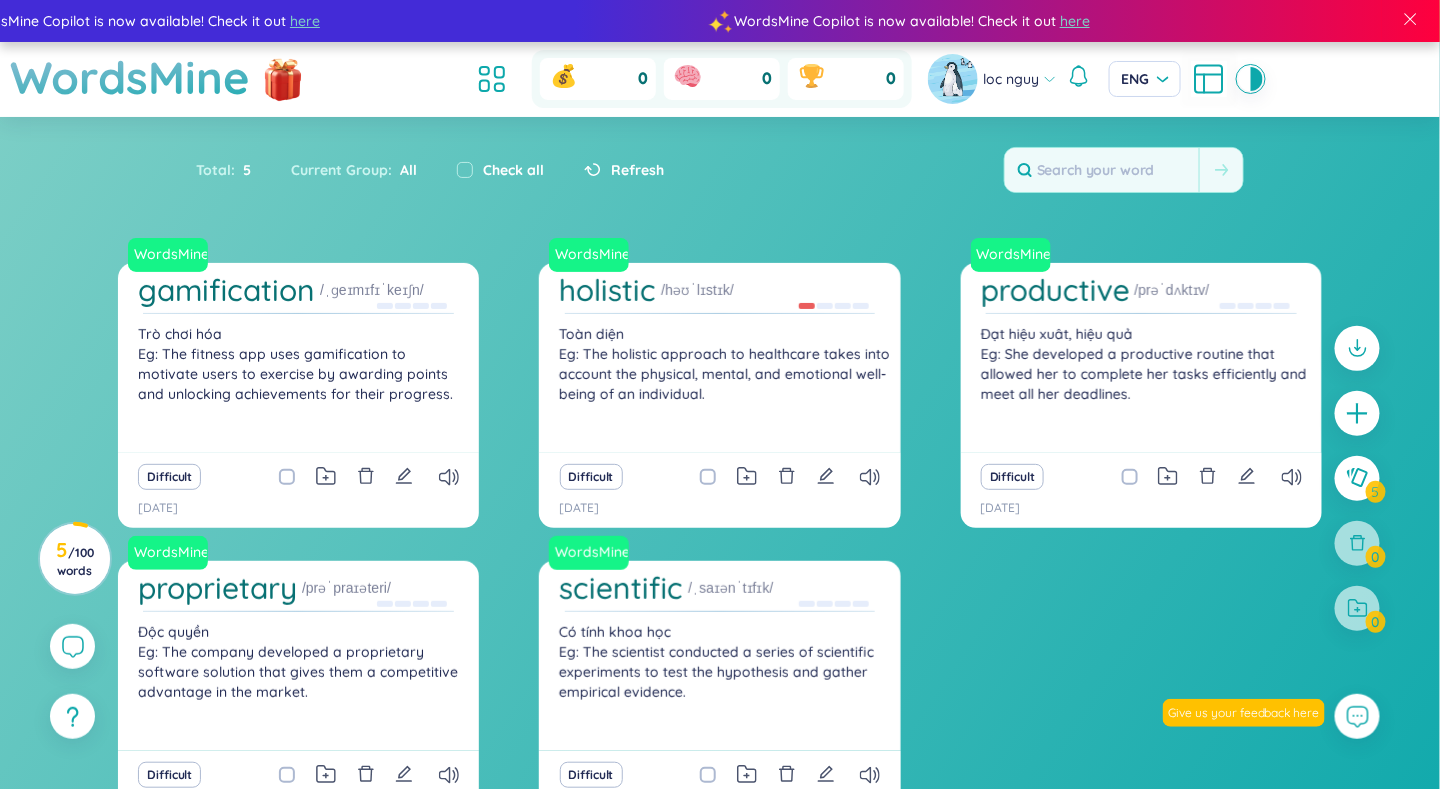 drag, startPoint x: 1328, startPoint y: 187, endPoint x: 1269, endPoint y: 187, distance: 59 